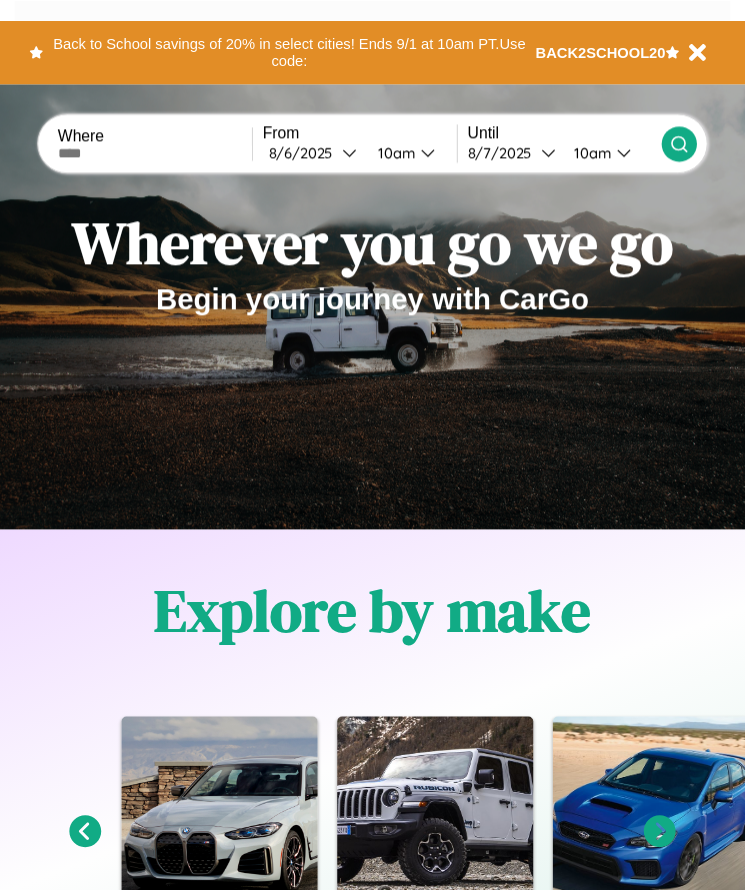 scroll, scrollTop: 0, scrollLeft: 0, axis: both 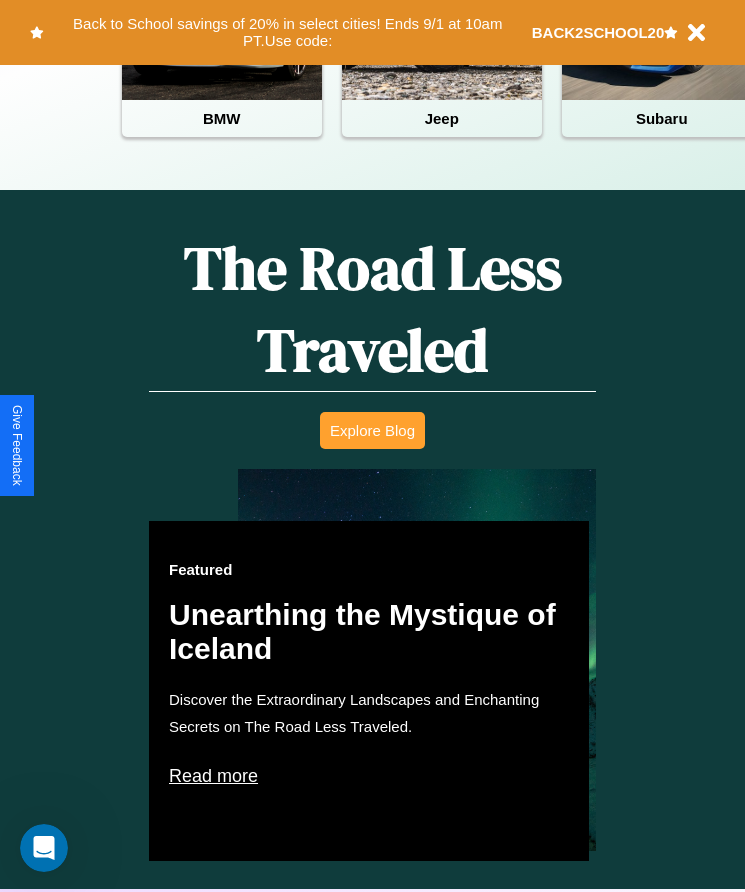 click on "Explore Blog" at bounding box center [372, 430] 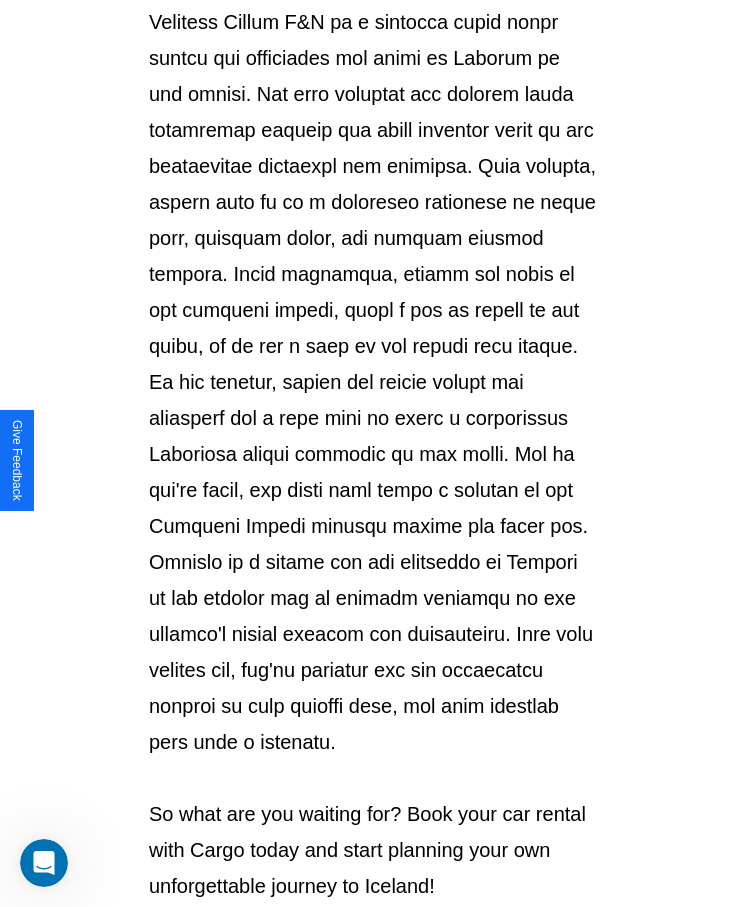 scroll, scrollTop: 2113, scrollLeft: 0, axis: vertical 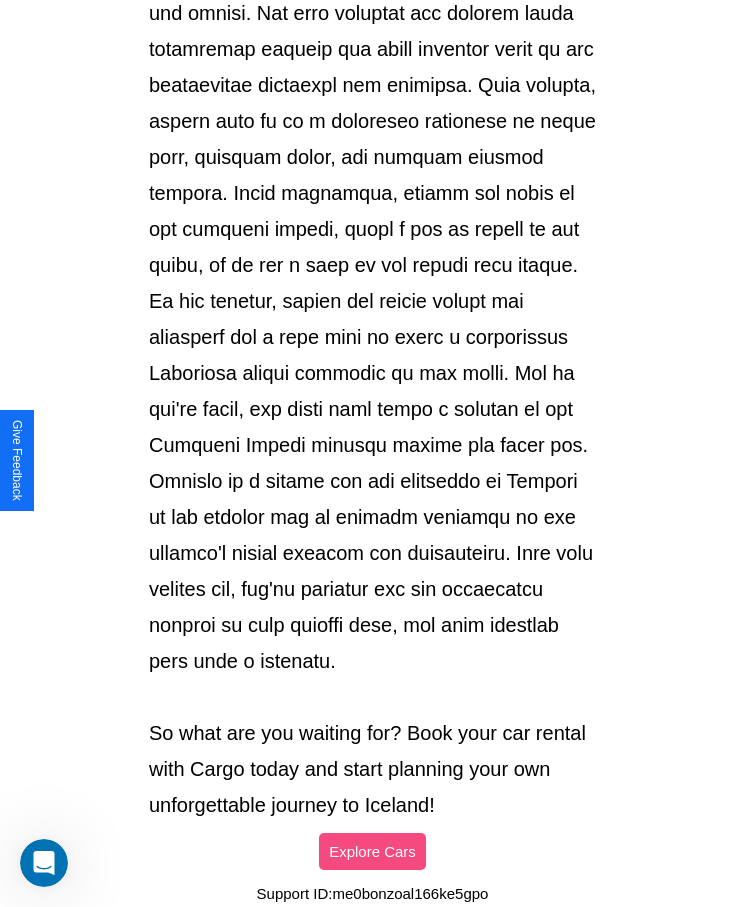 click on "Explore Cars" at bounding box center [372, 851] 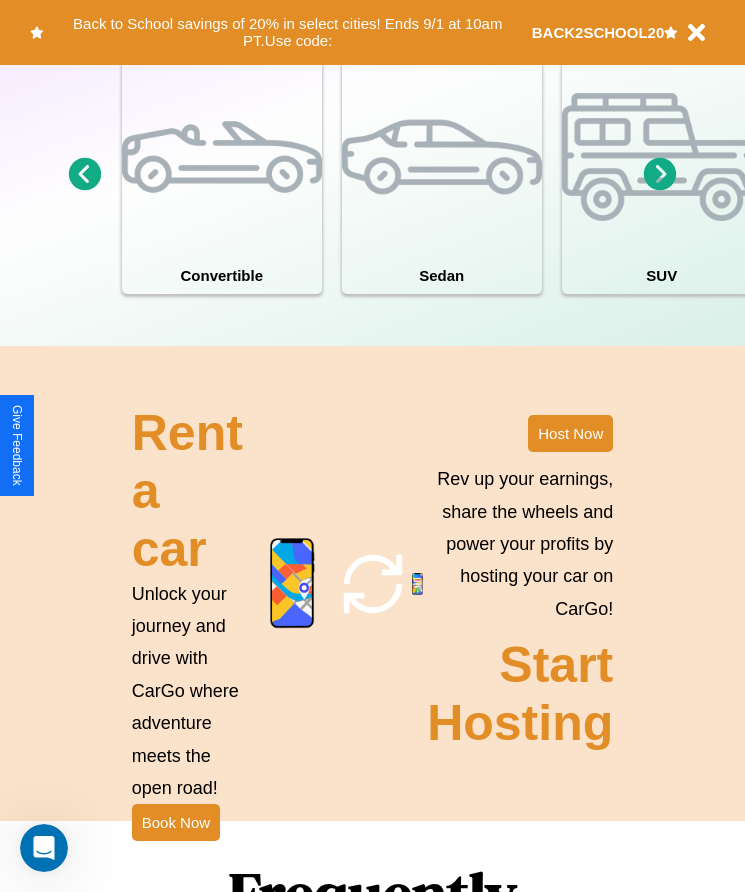 scroll, scrollTop: 1855, scrollLeft: 0, axis: vertical 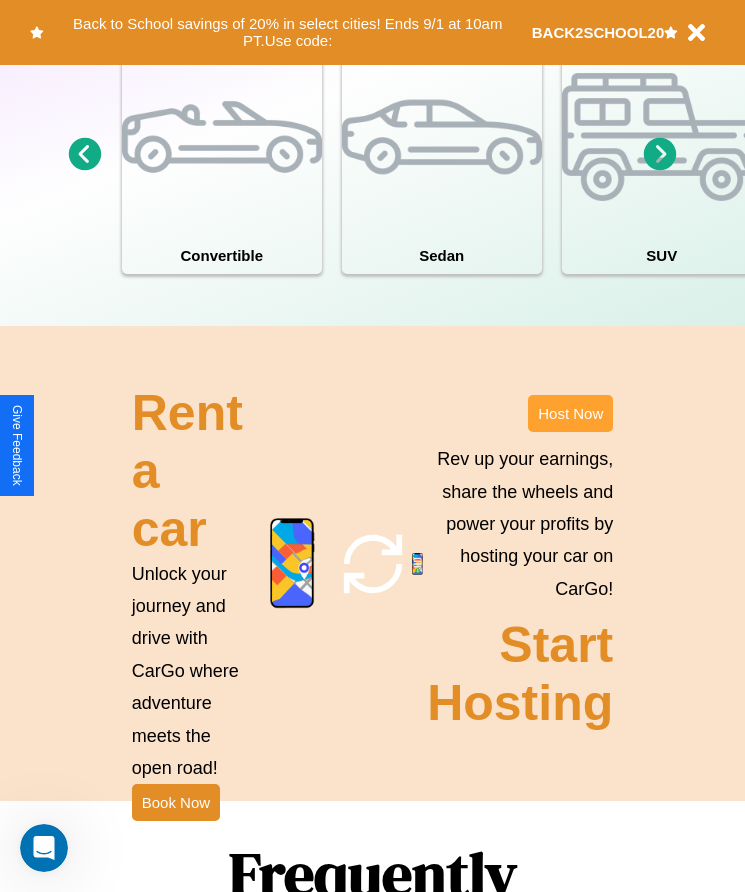 click on "Host Now" at bounding box center (570, 413) 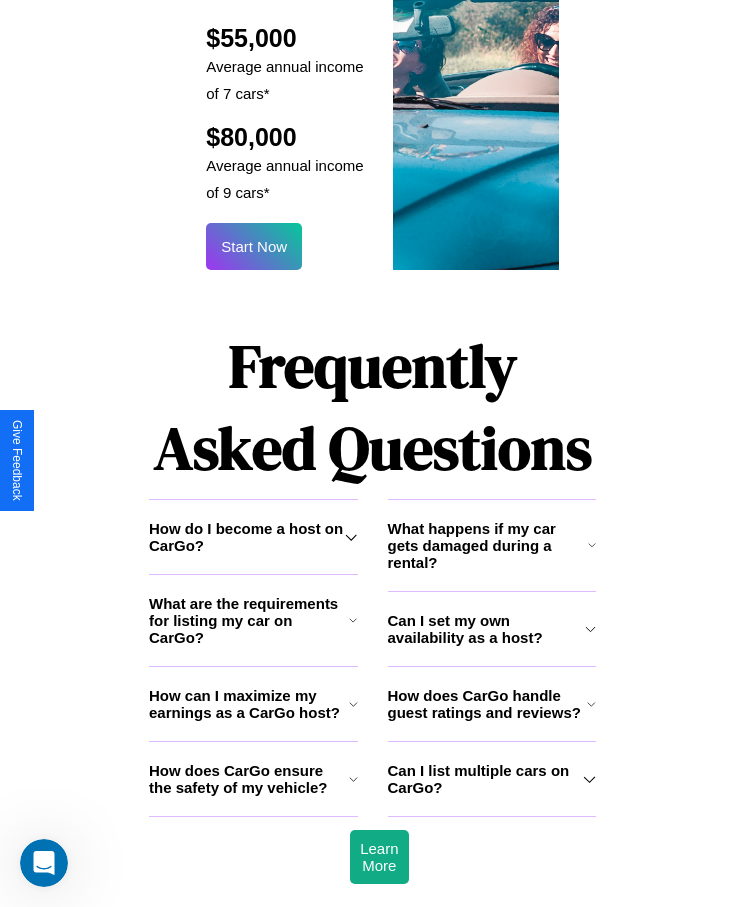 scroll, scrollTop: 2638, scrollLeft: 0, axis: vertical 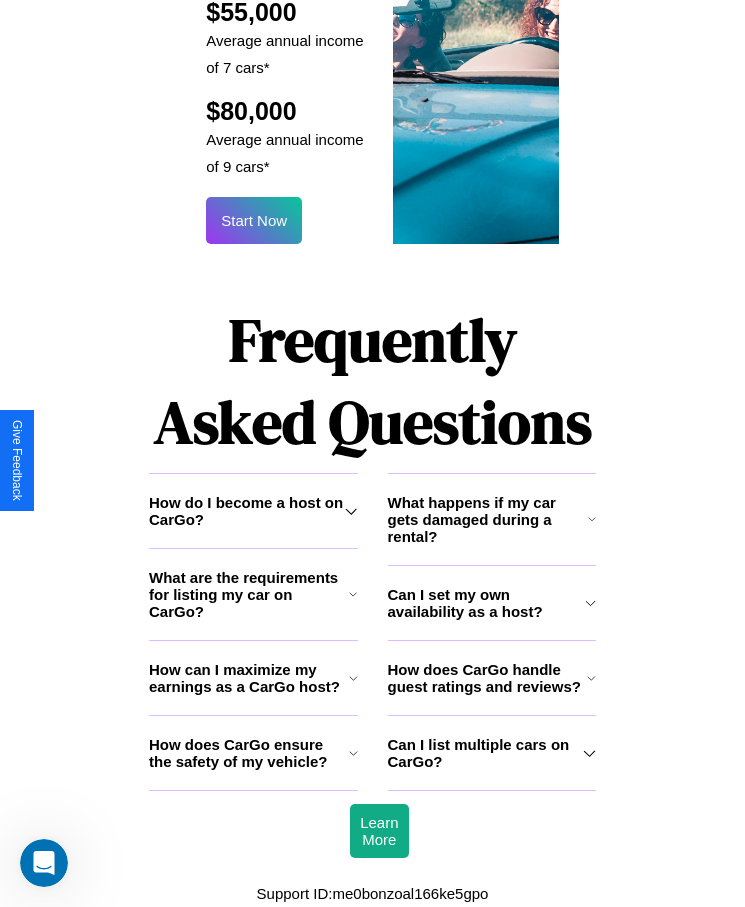 click on "How do I become a host on CarGo?" at bounding box center [247, 511] 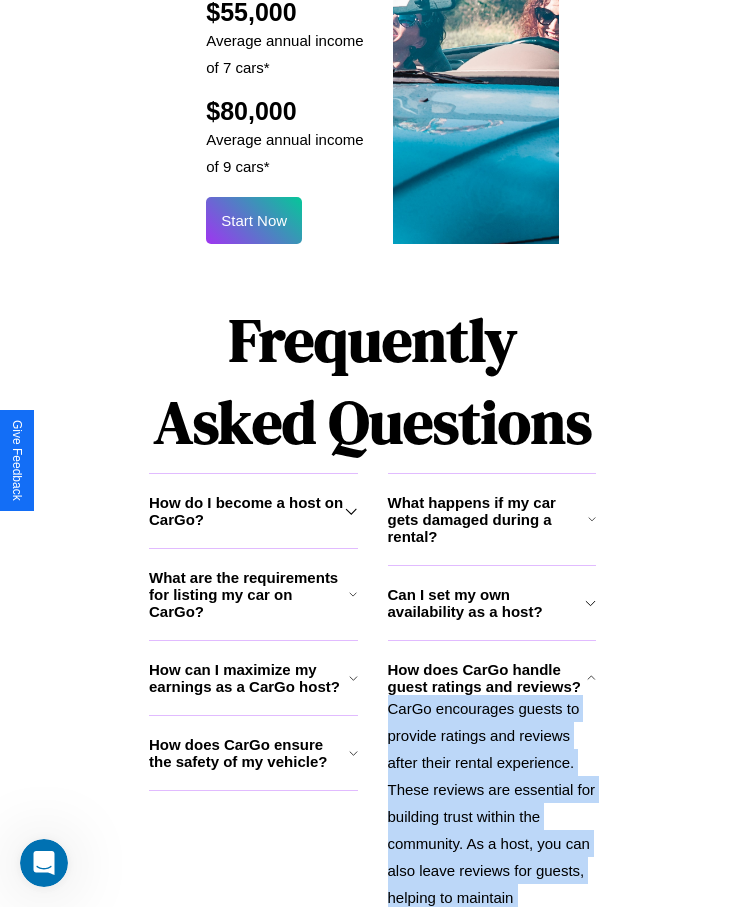 scroll, scrollTop: 2792, scrollLeft: 0, axis: vertical 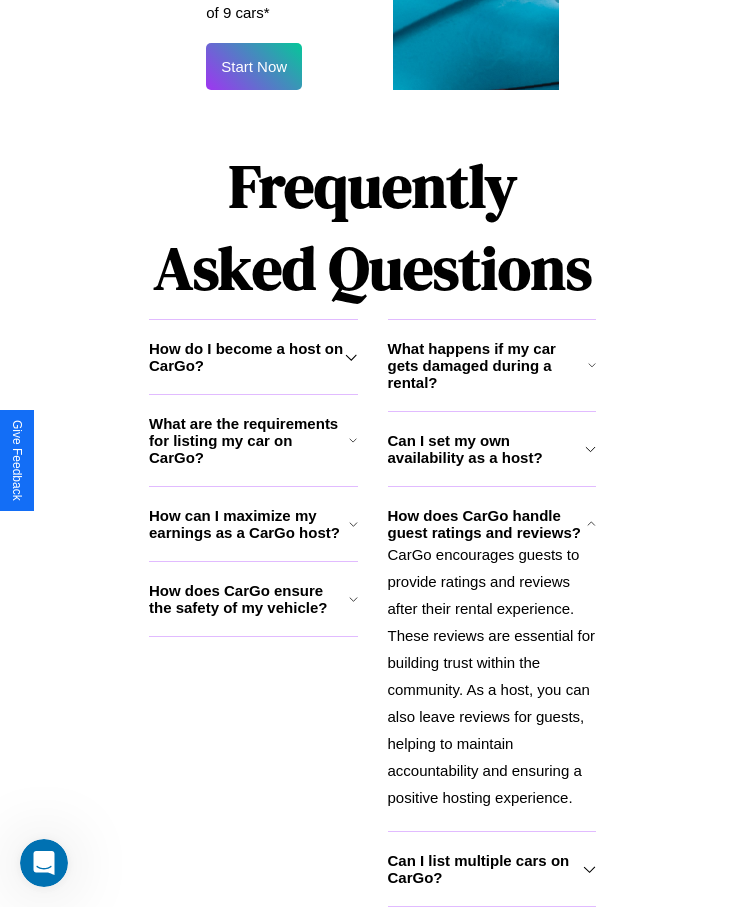 click on "Can I list multiple cars on CarGo?" at bounding box center [486, 869] 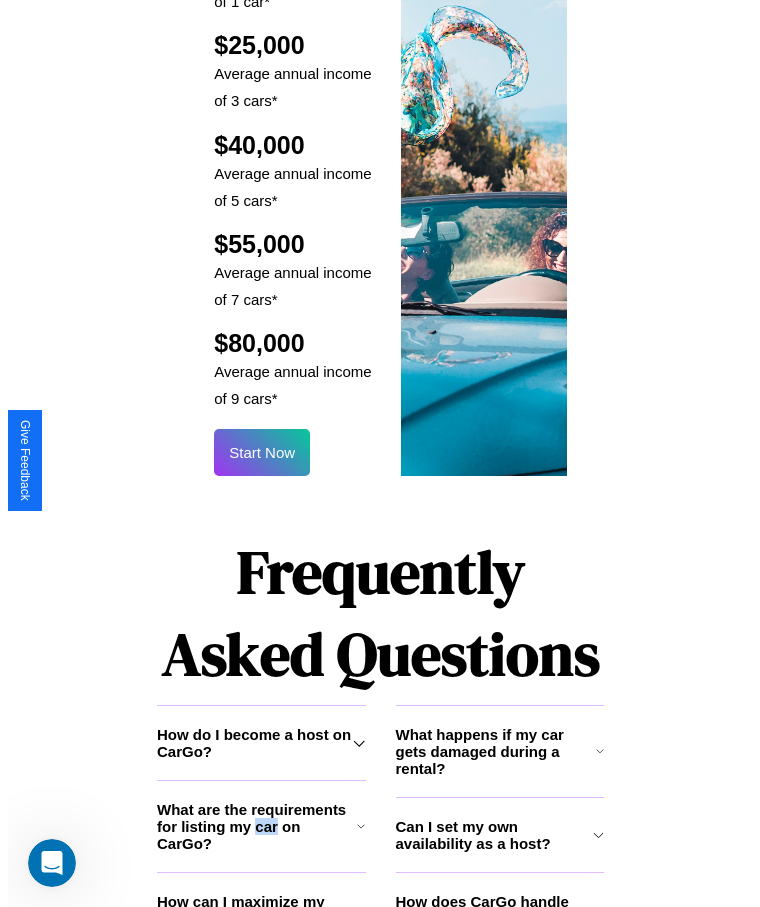 scroll, scrollTop: 2405, scrollLeft: 0, axis: vertical 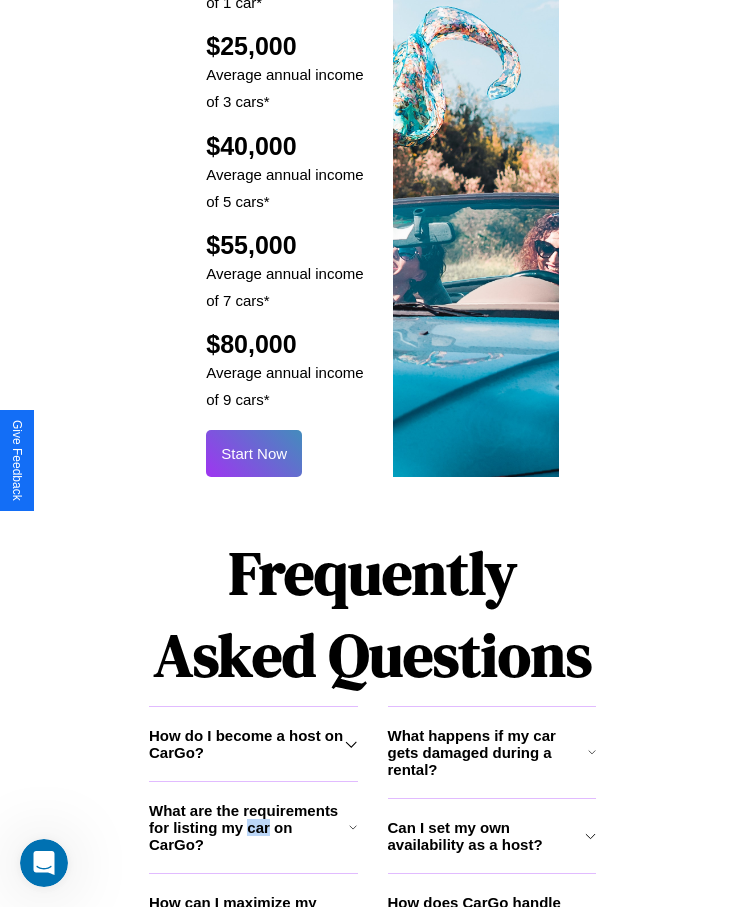 click on "Start Now" at bounding box center (254, 453) 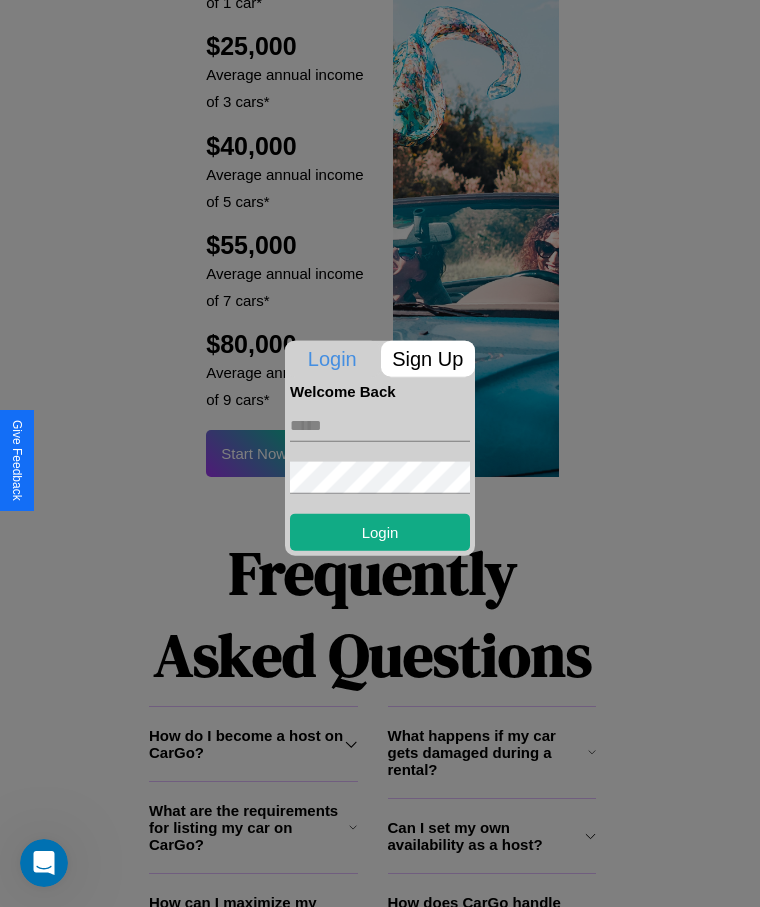 click at bounding box center [380, 425] 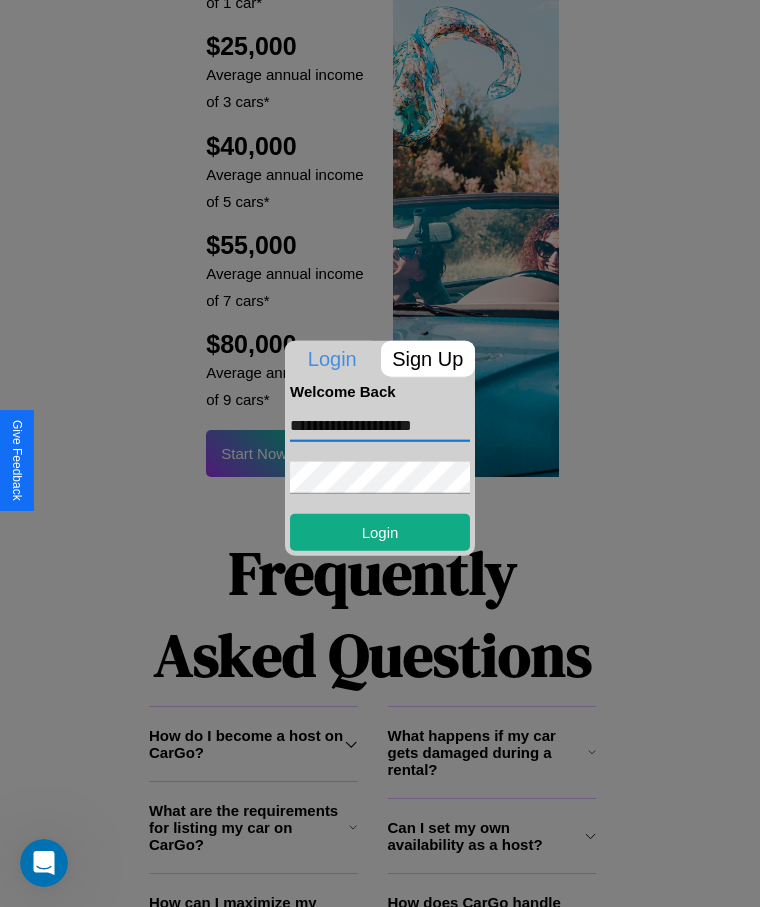 type on "**********" 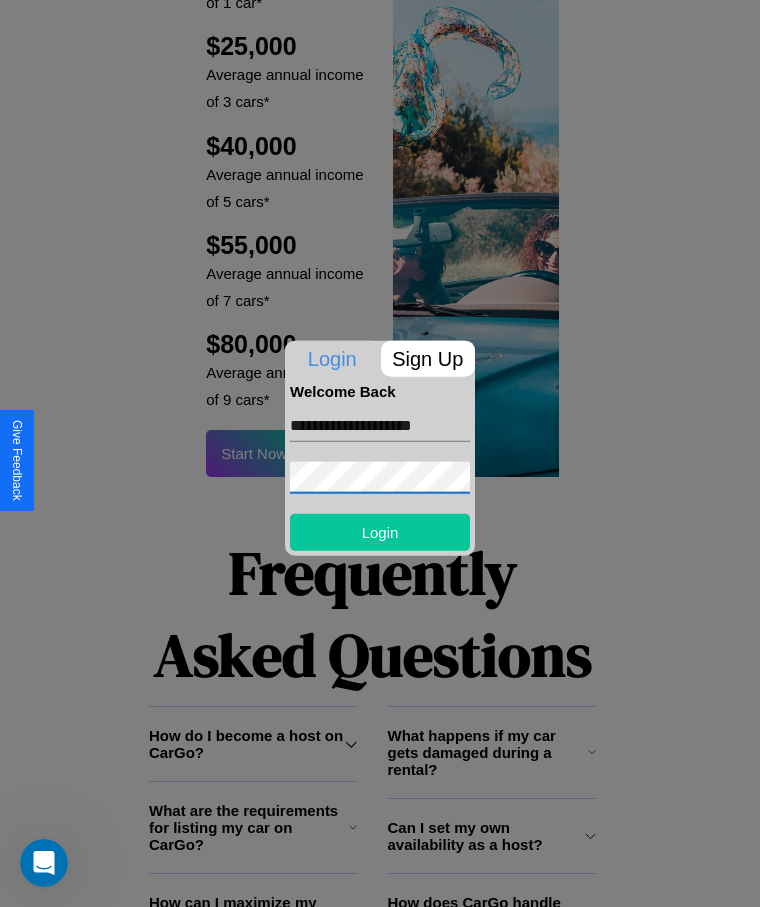 click on "Login" at bounding box center (380, 531) 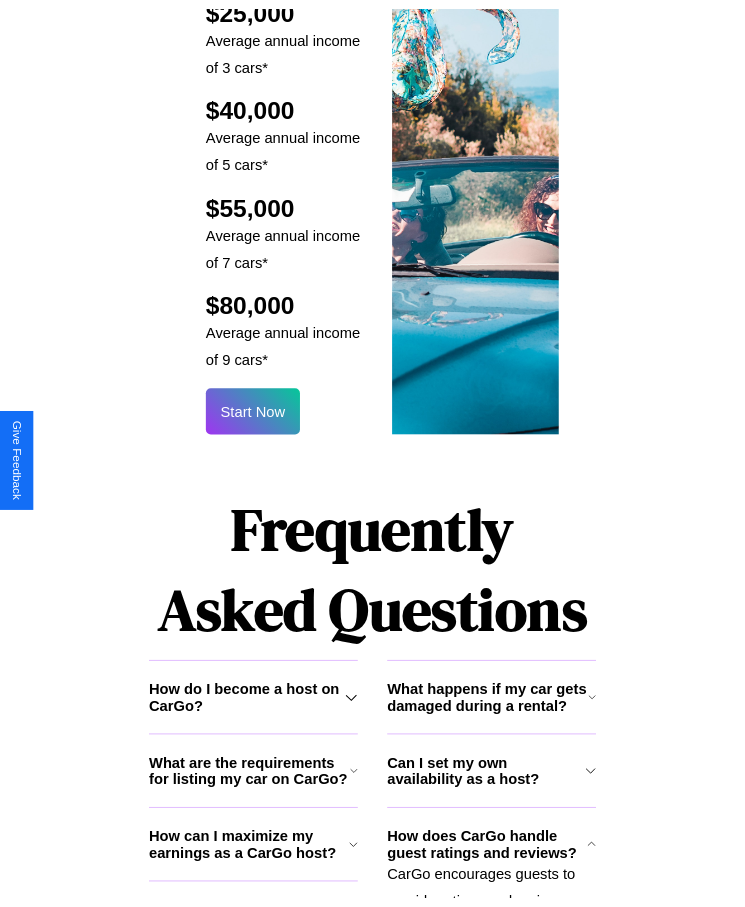scroll, scrollTop: 2407, scrollLeft: 0, axis: vertical 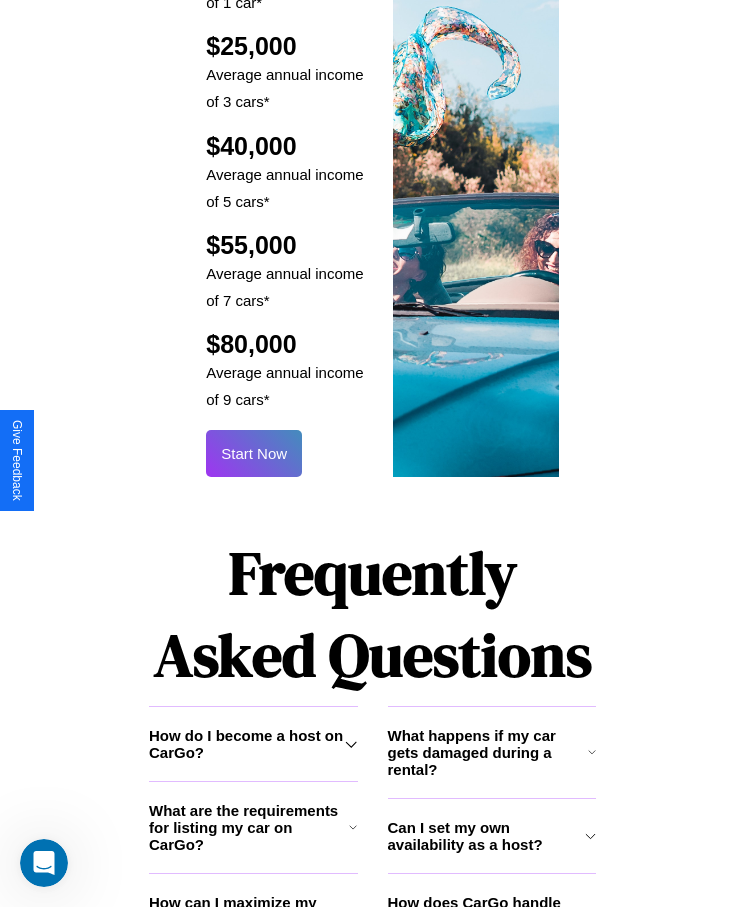 click on "Start Now" at bounding box center [254, 453] 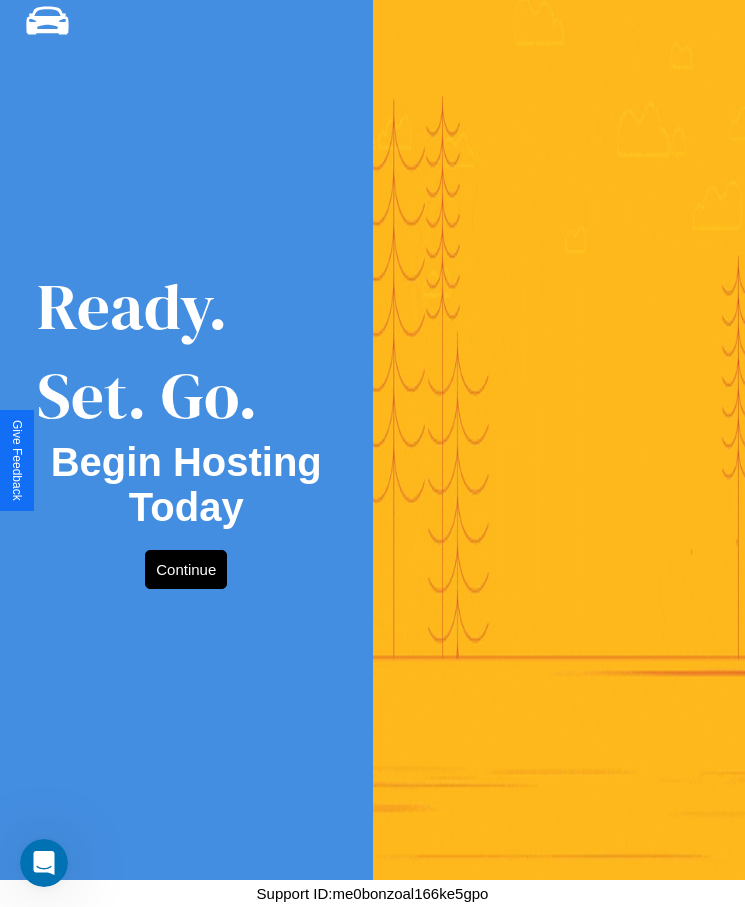 scroll, scrollTop: 0, scrollLeft: 0, axis: both 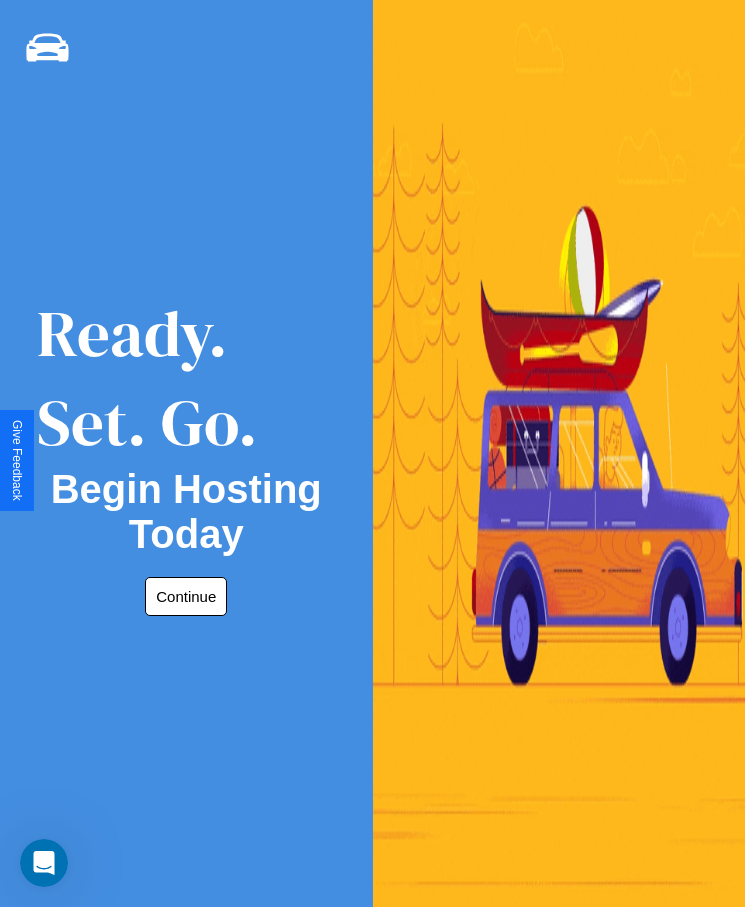 click on "Continue" at bounding box center (186, 596) 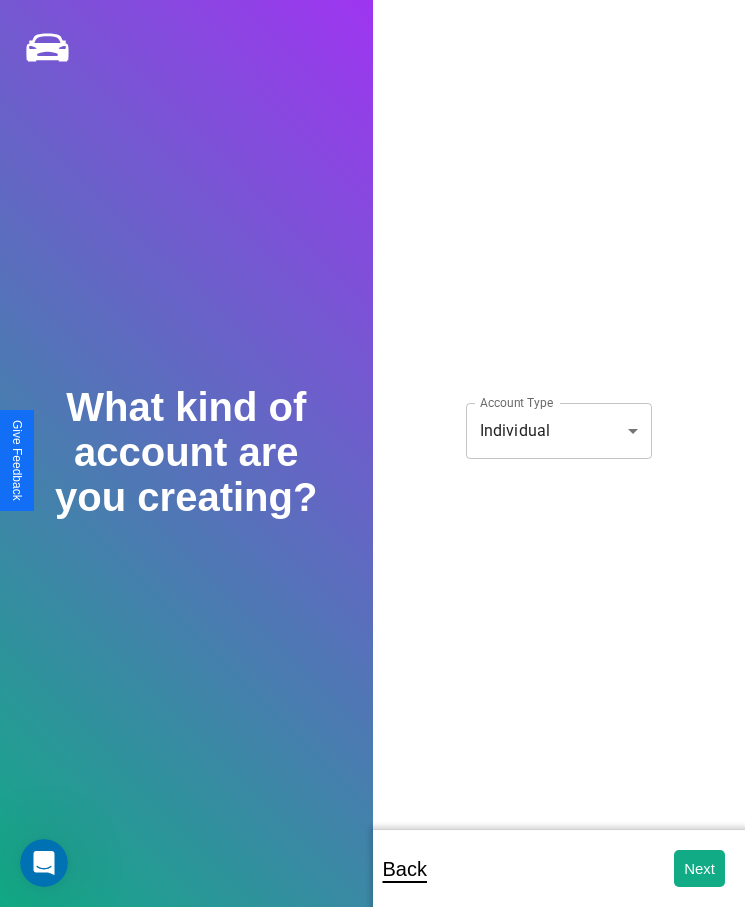 click on "**********" at bounding box center [372, 467] 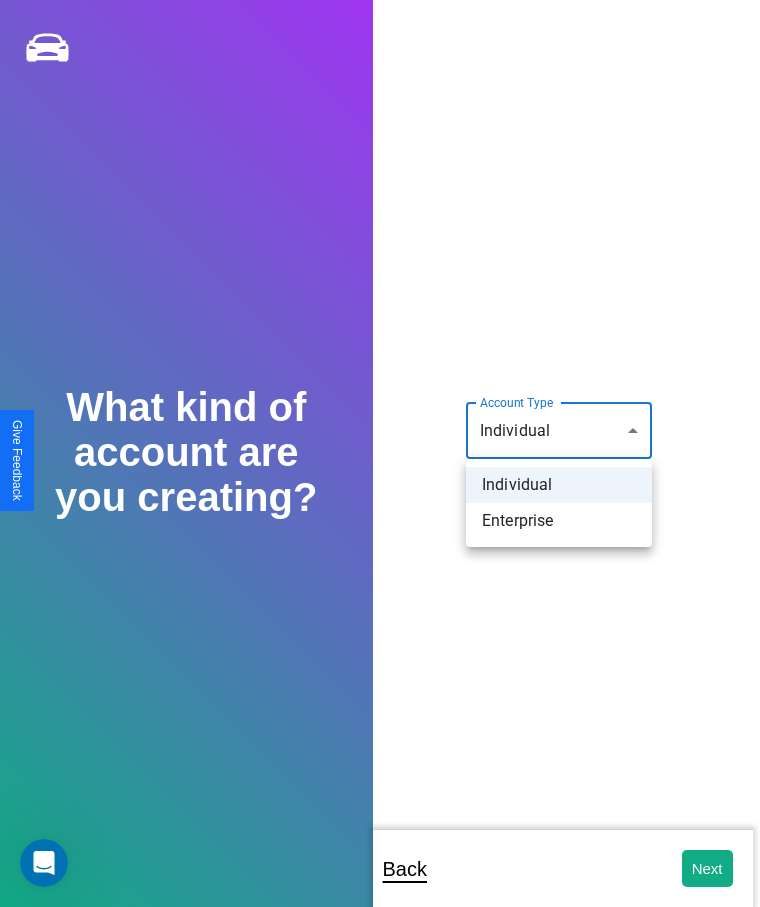 click on "Individual" at bounding box center [559, 485] 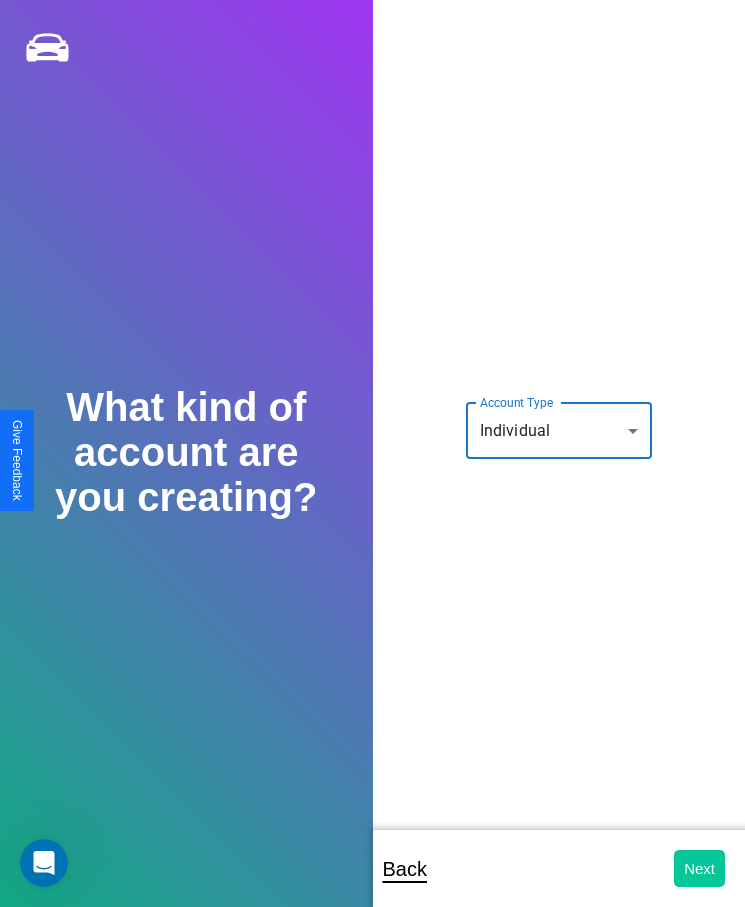 click on "Next" at bounding box center (699, 868) 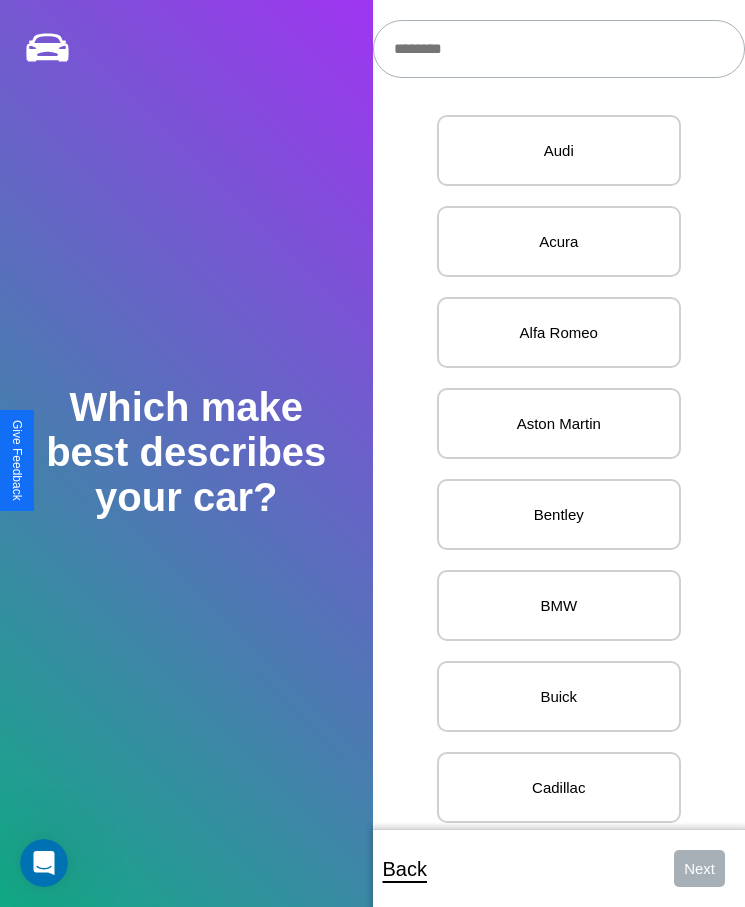 click at bounding box center (559, 49) 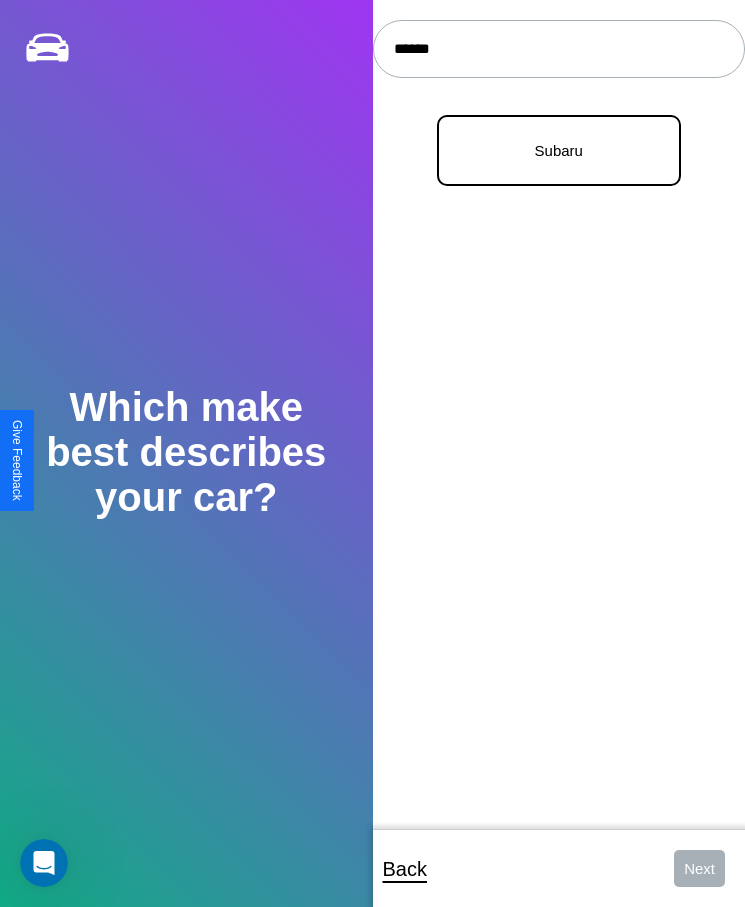 type on "******" 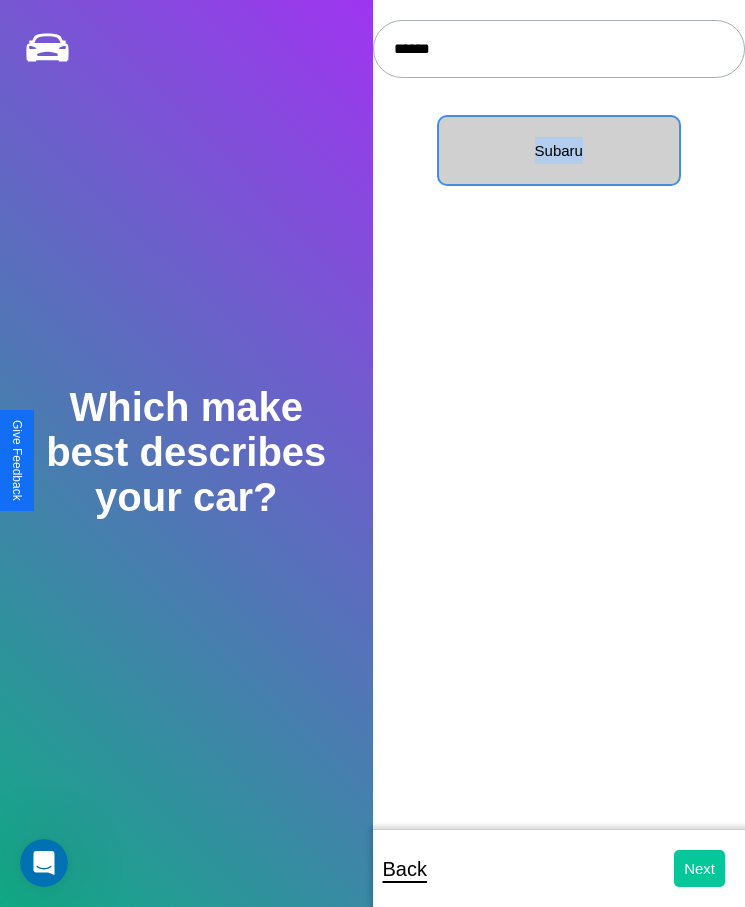 click on "Next" at bounding box center (699, 868) 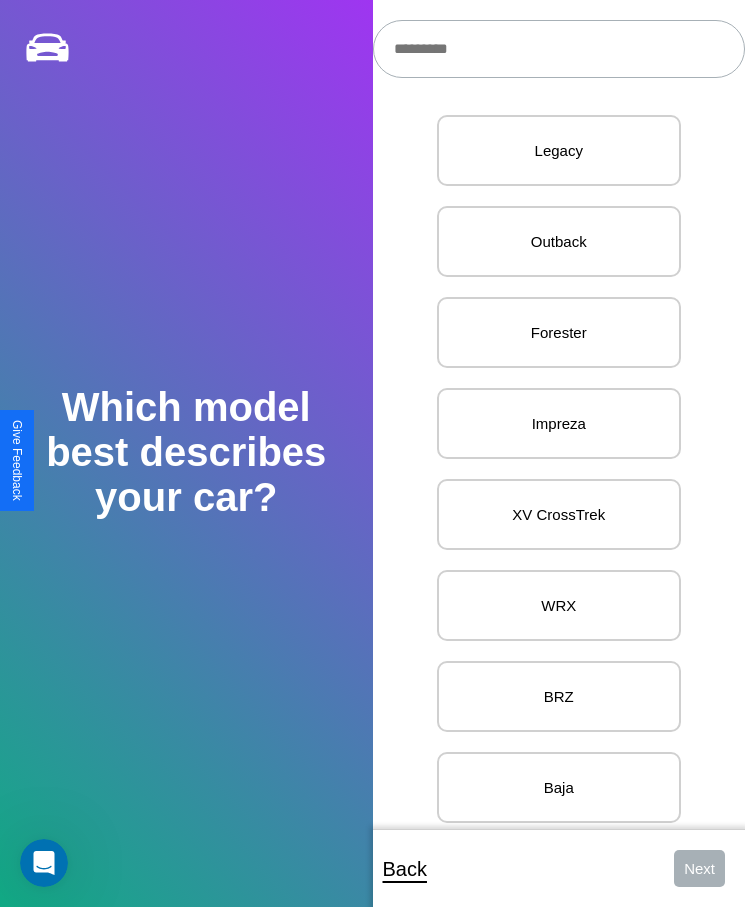 scroll, scrollTop: 27, scrollLeft: 0, axis: vertical 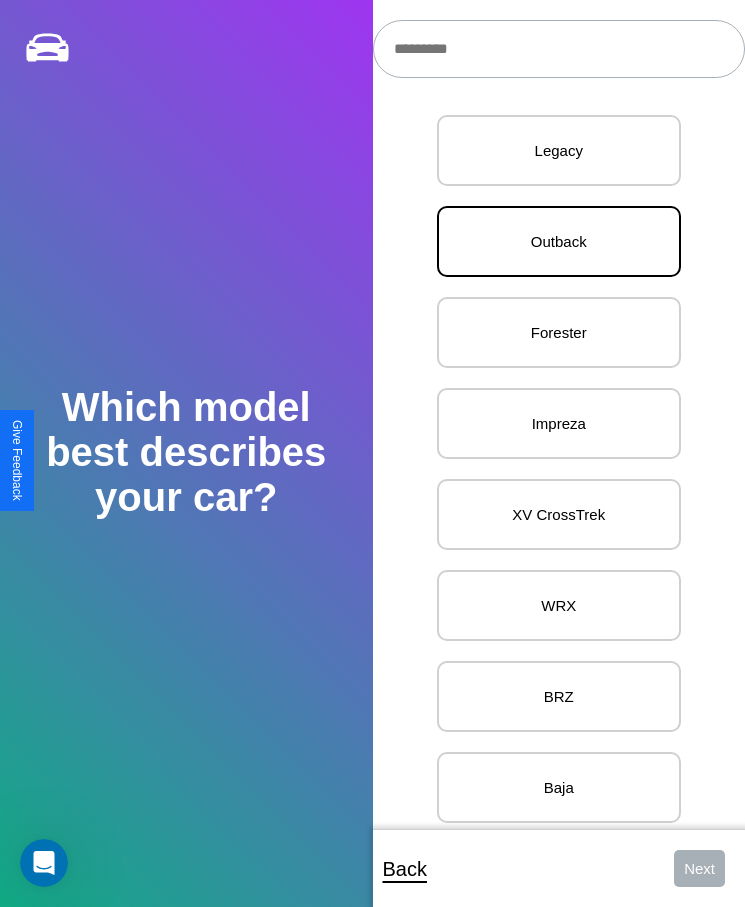 click on "Outback" at bounding box center [559, 241] 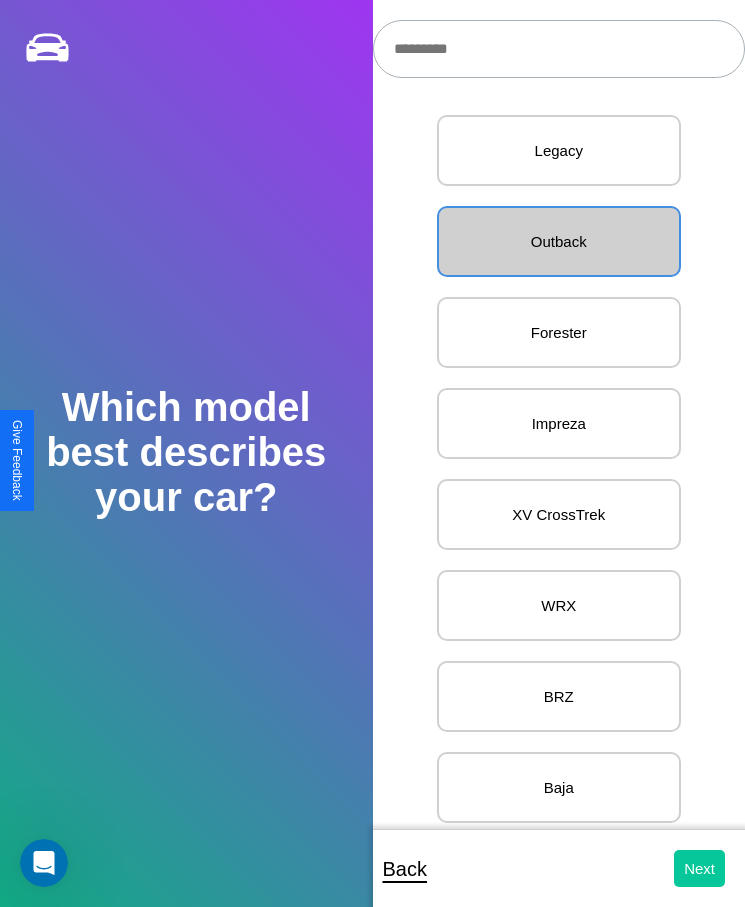 click on "Next" at bounding box center (699, 868) 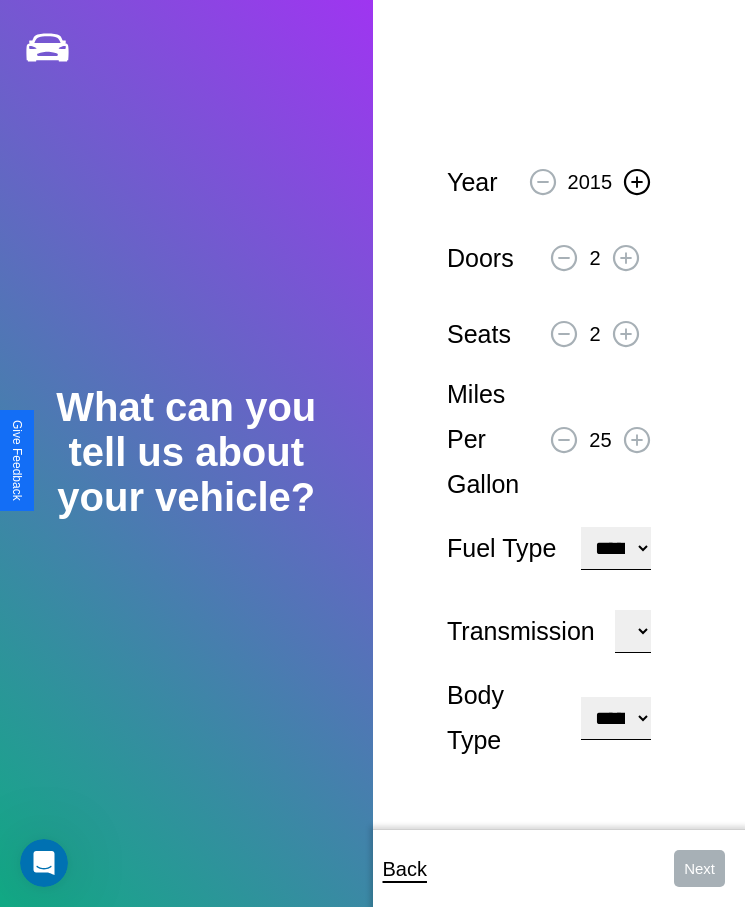 click 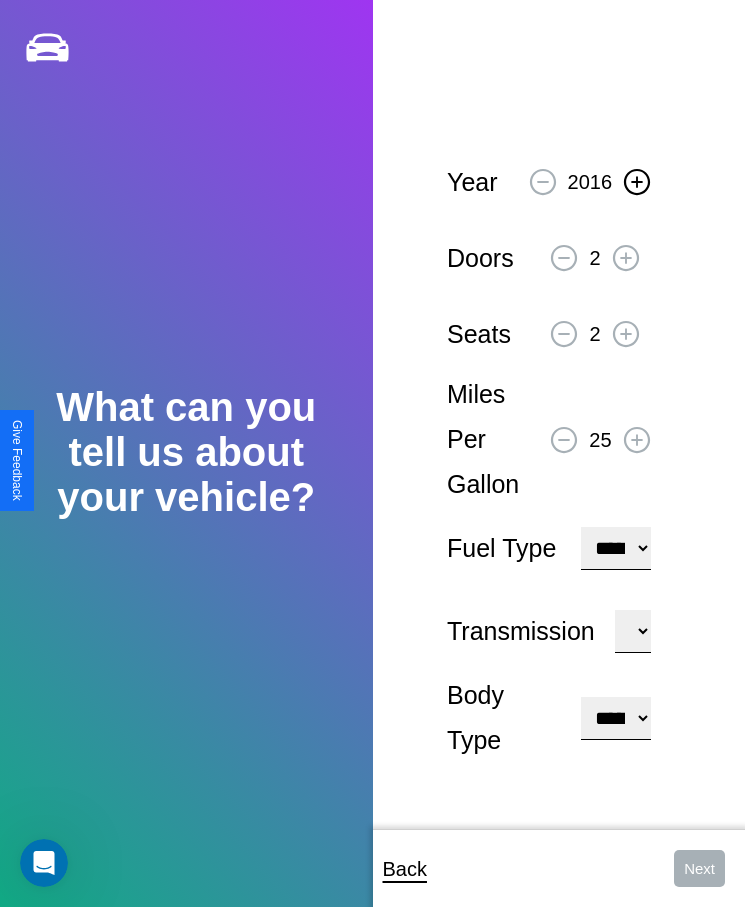 click 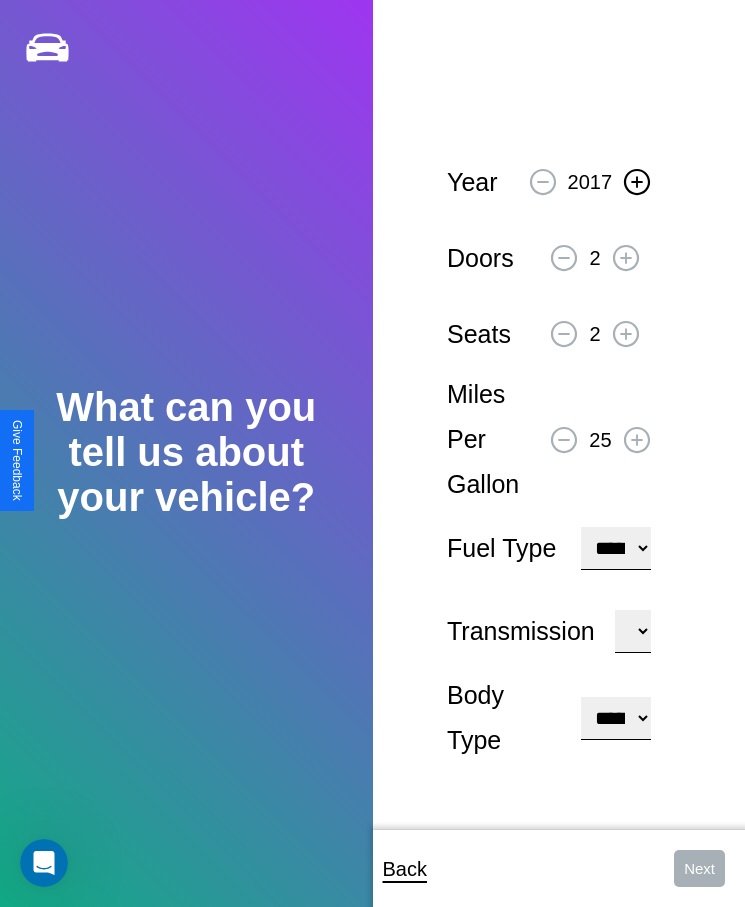 click 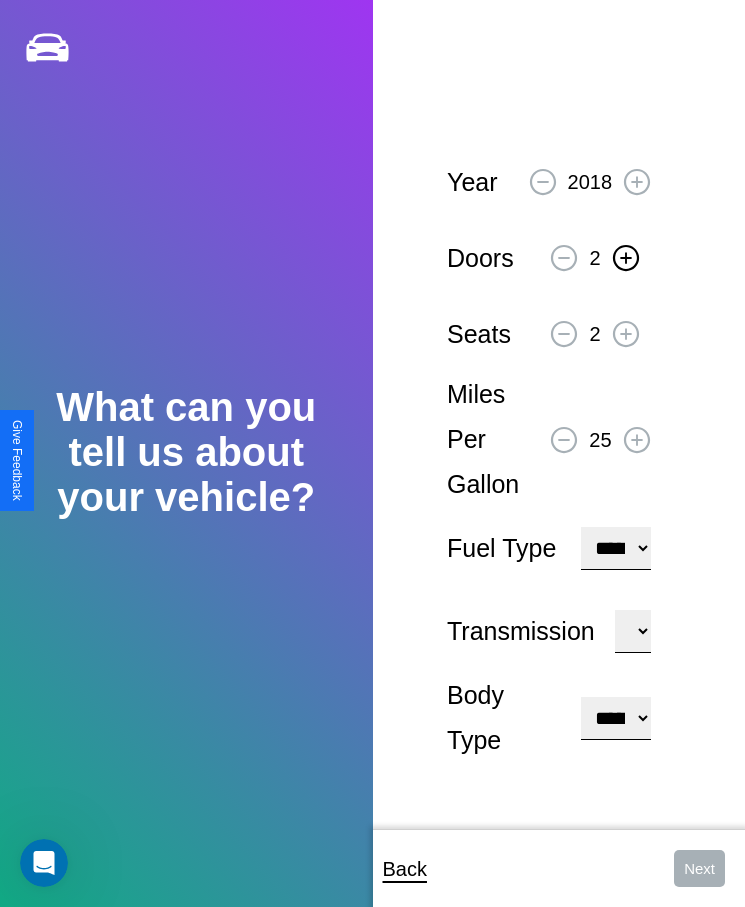 click 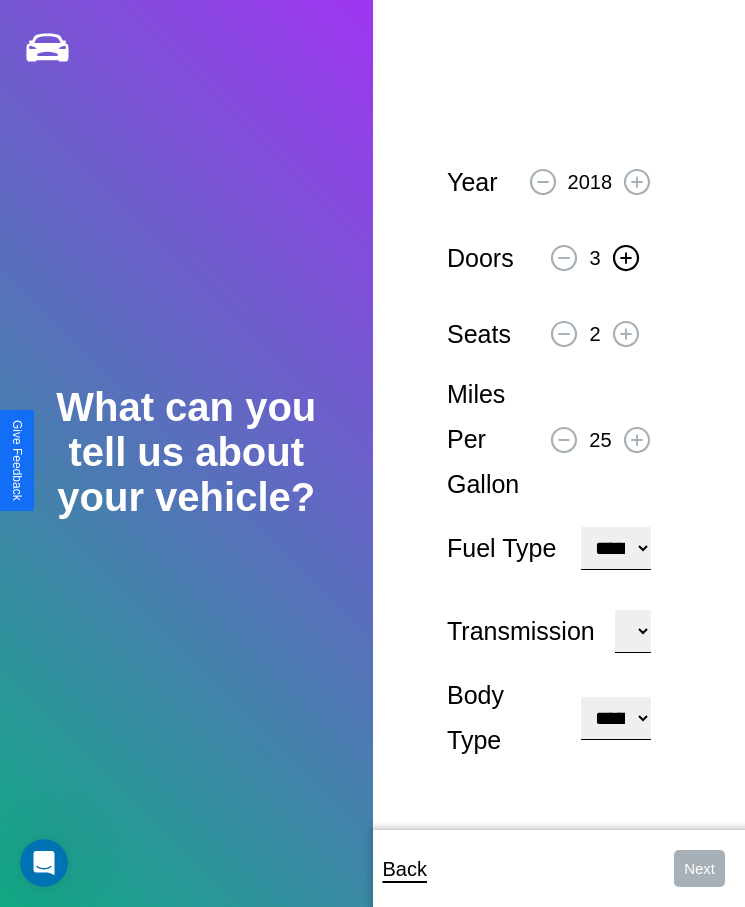 click 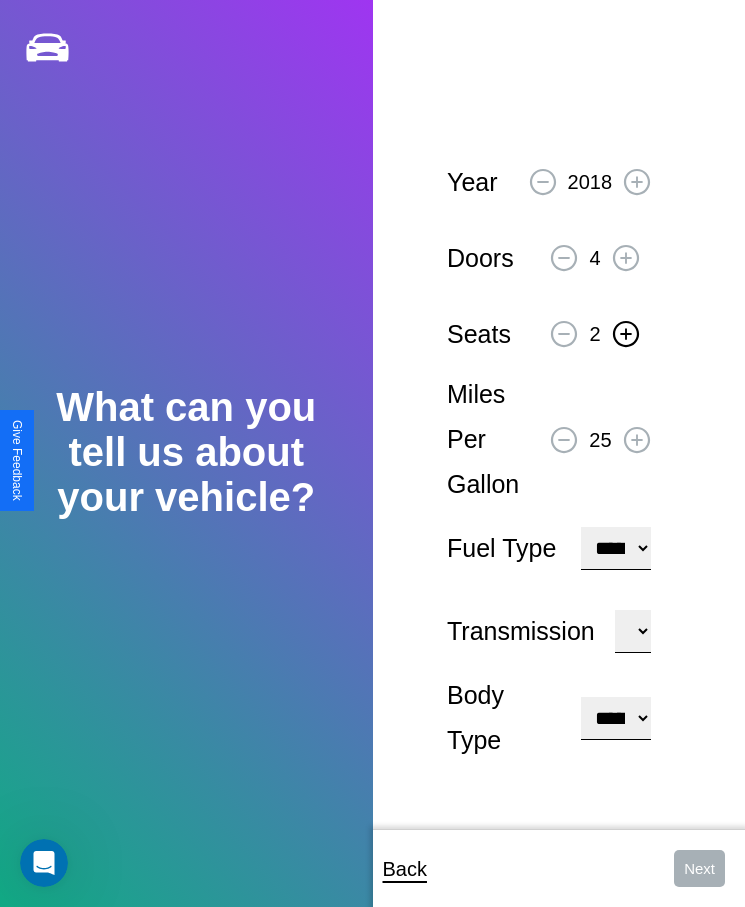click 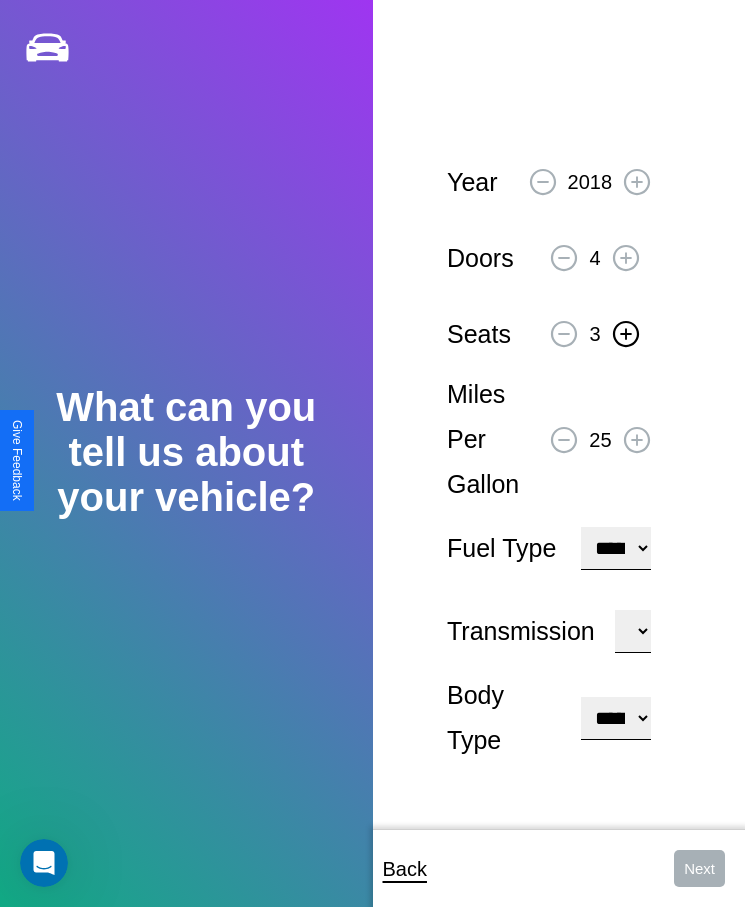 click 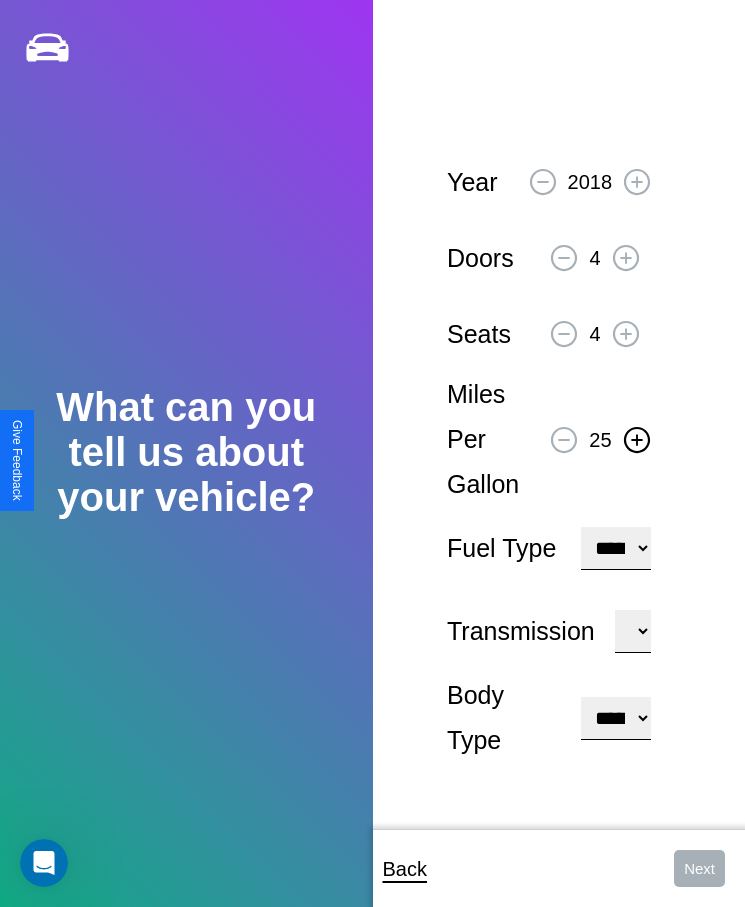 click 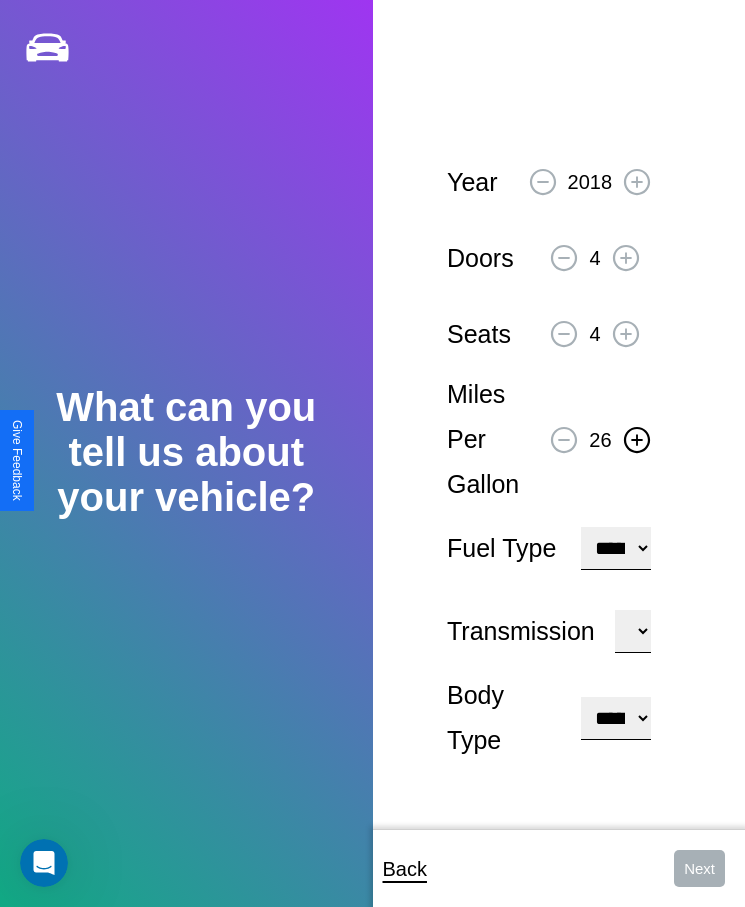 click 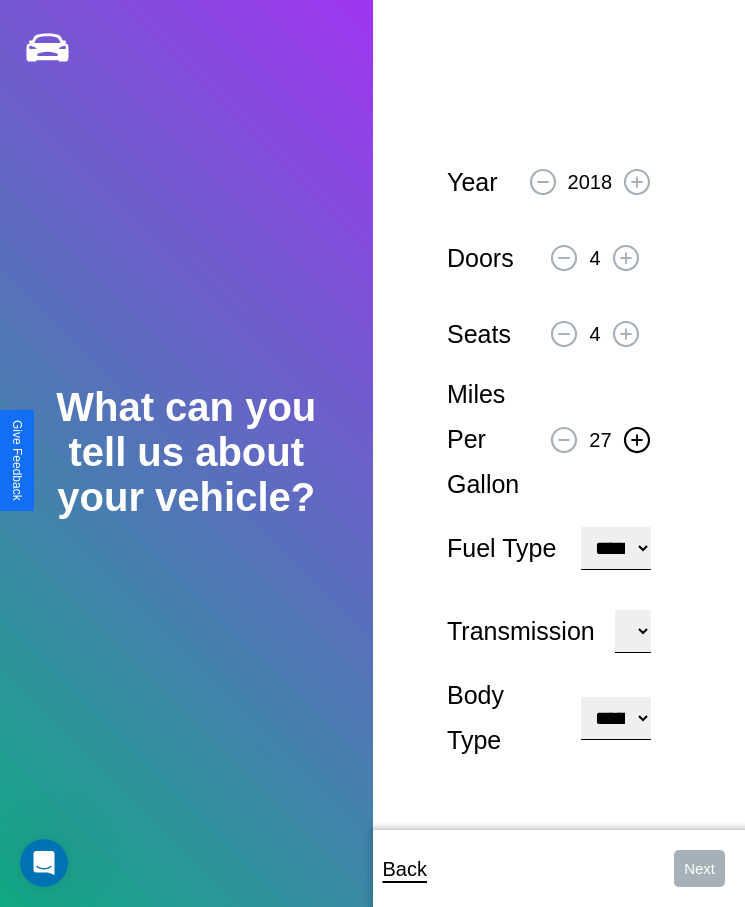 click 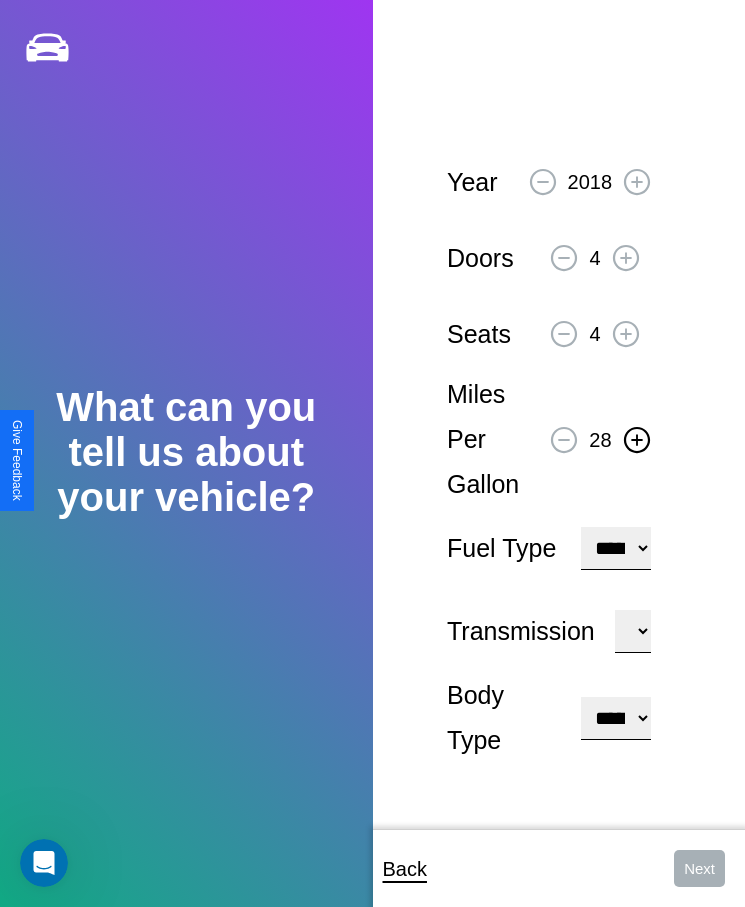 click 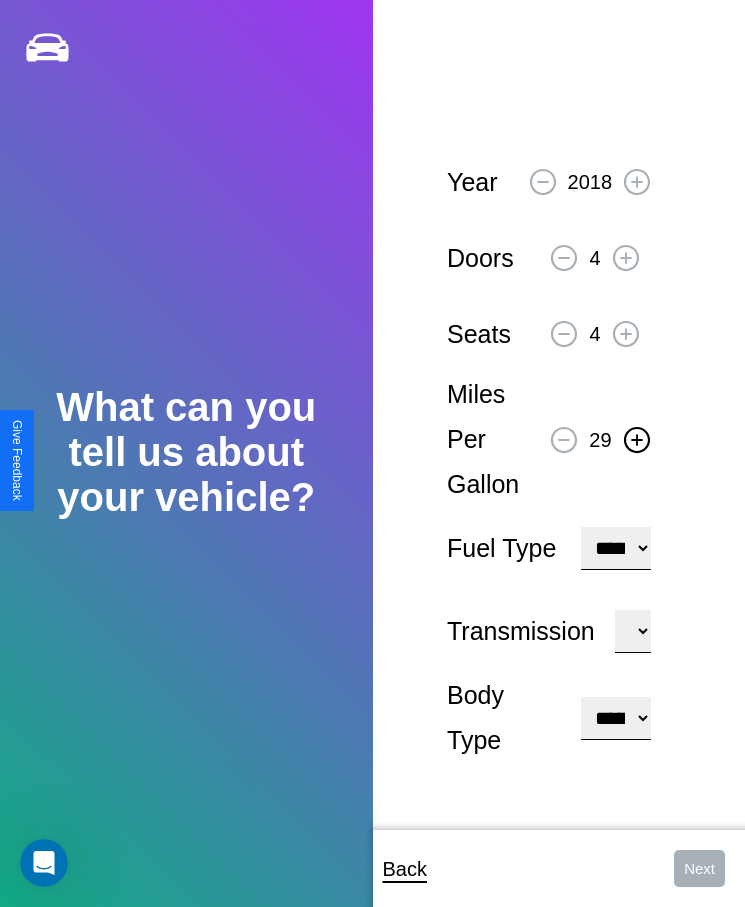 click 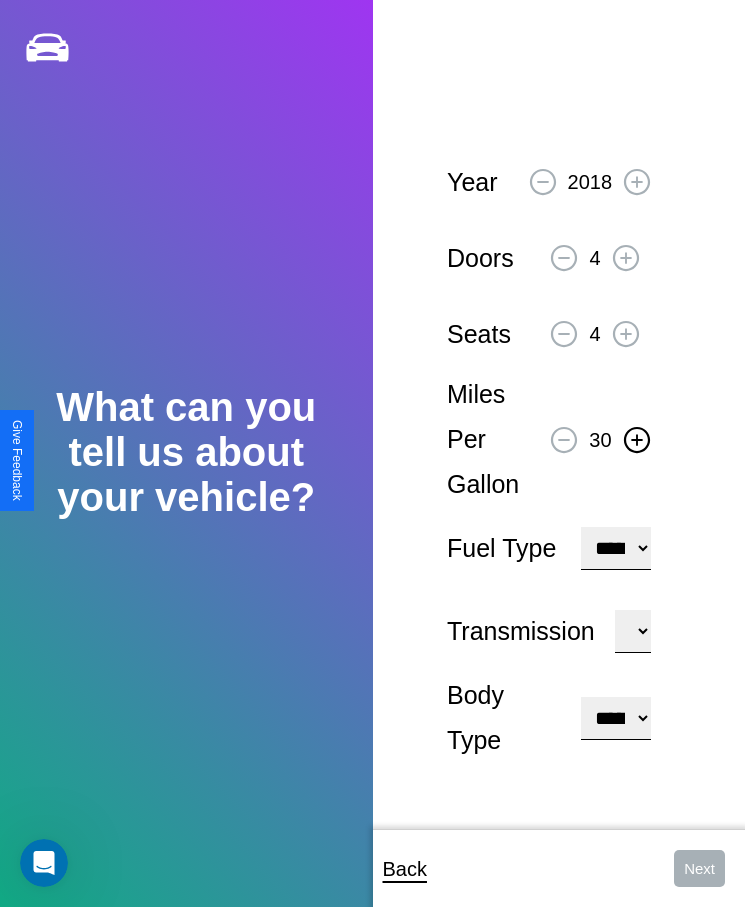 click 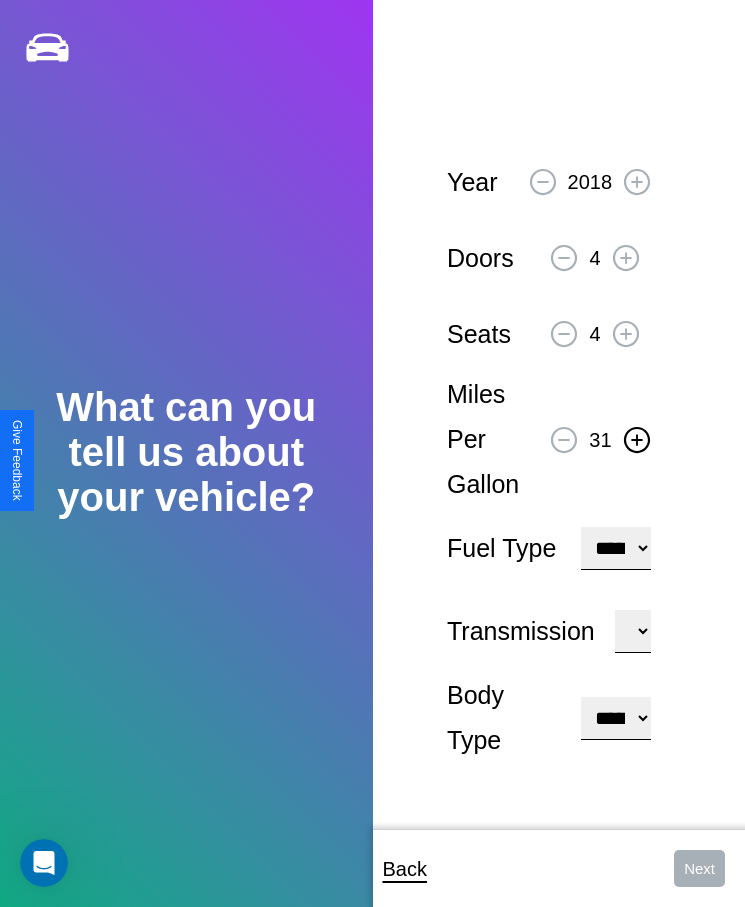 click 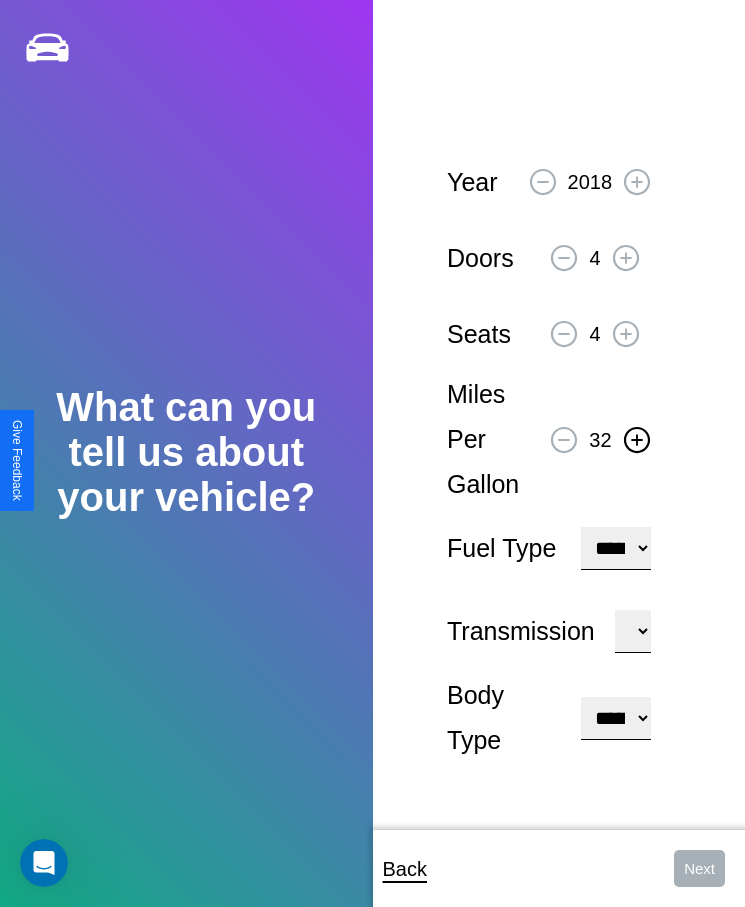 click 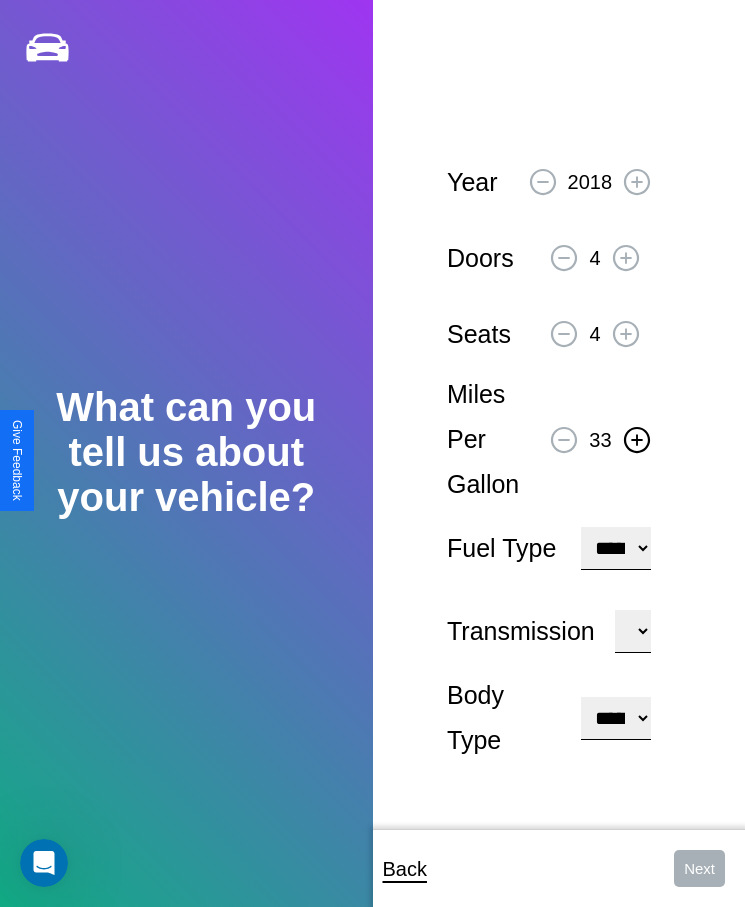 click on "**********" at bounding box center (615, 548) 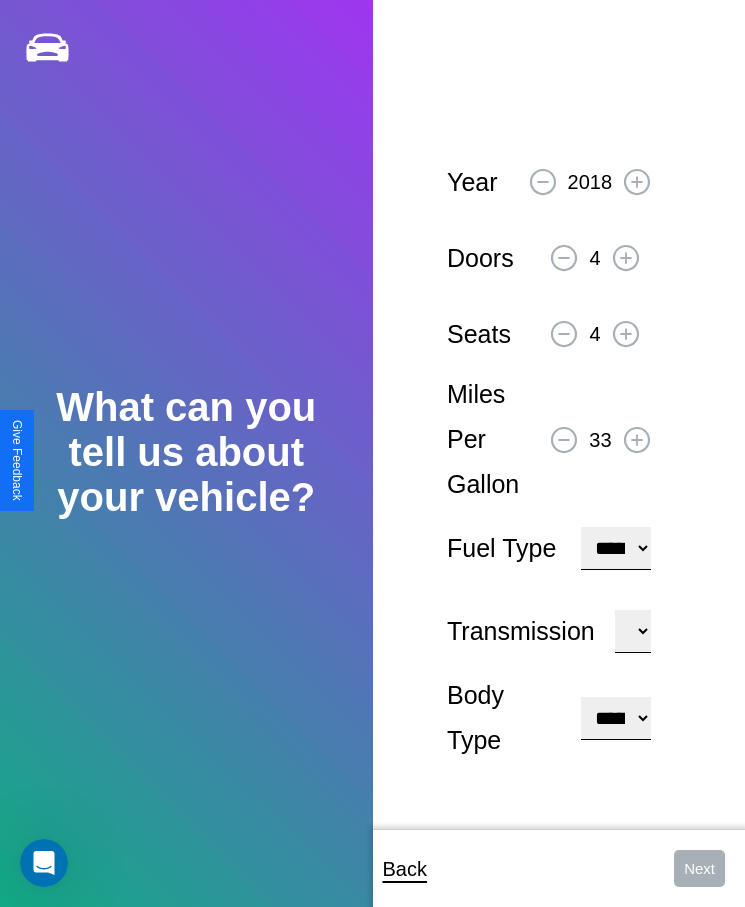 select on "********" 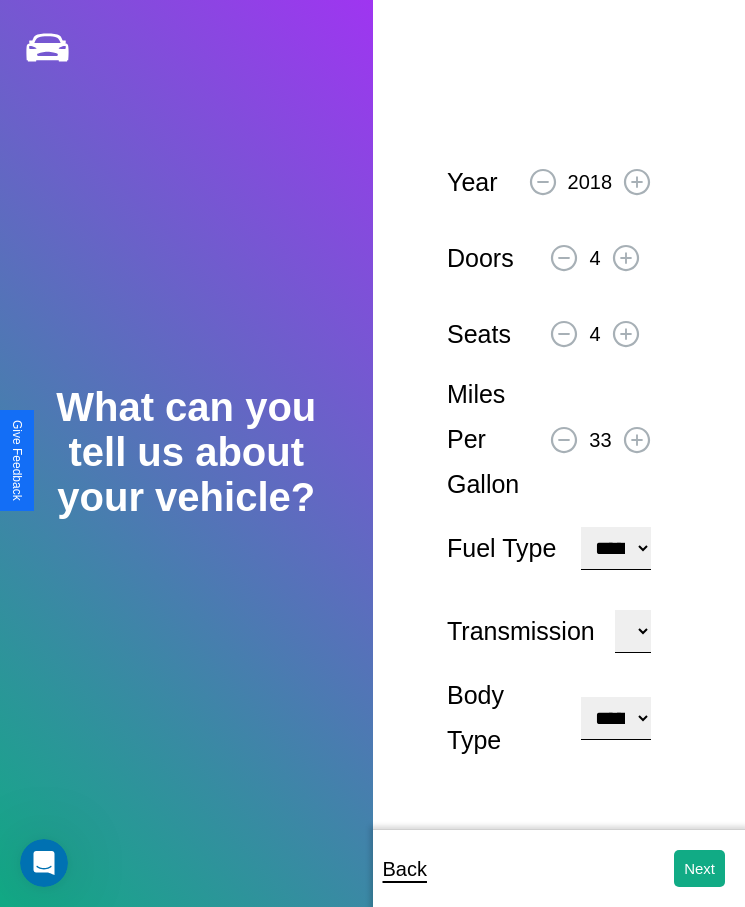click on "**********" at bounding box center [615, 718] 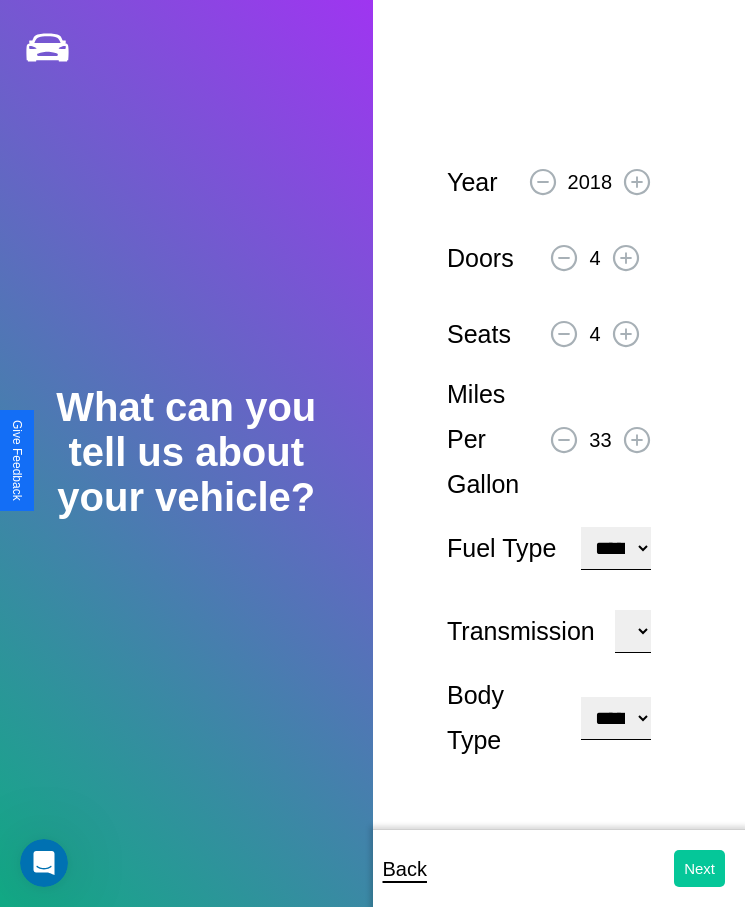 click on "Next" at bounding box center [699, 868] 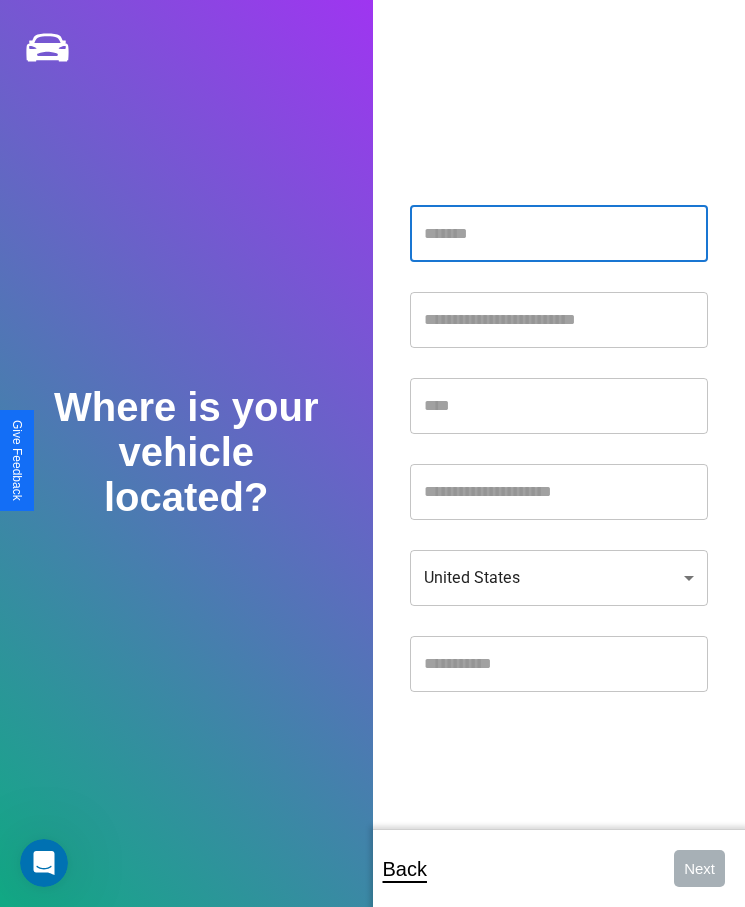 click at bounding box center (559, 234) 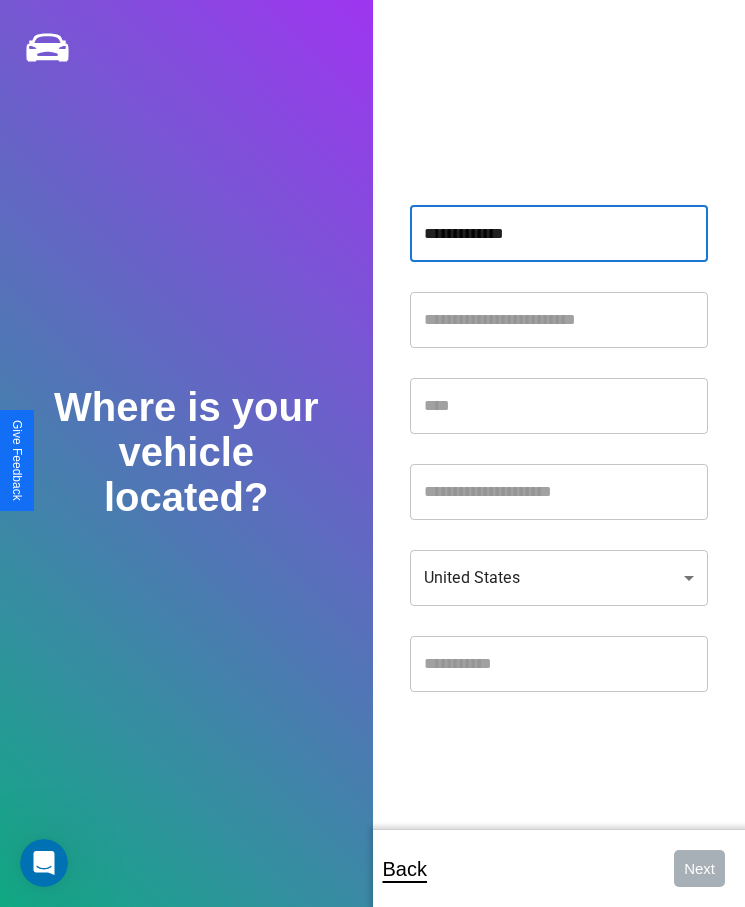 type on "**********" 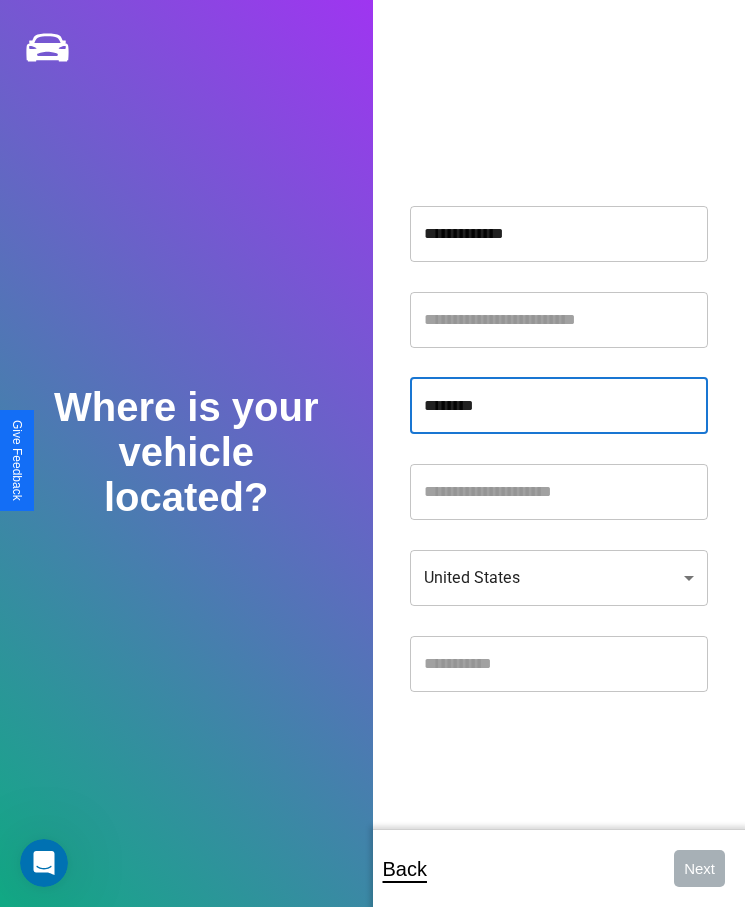 type on "********" 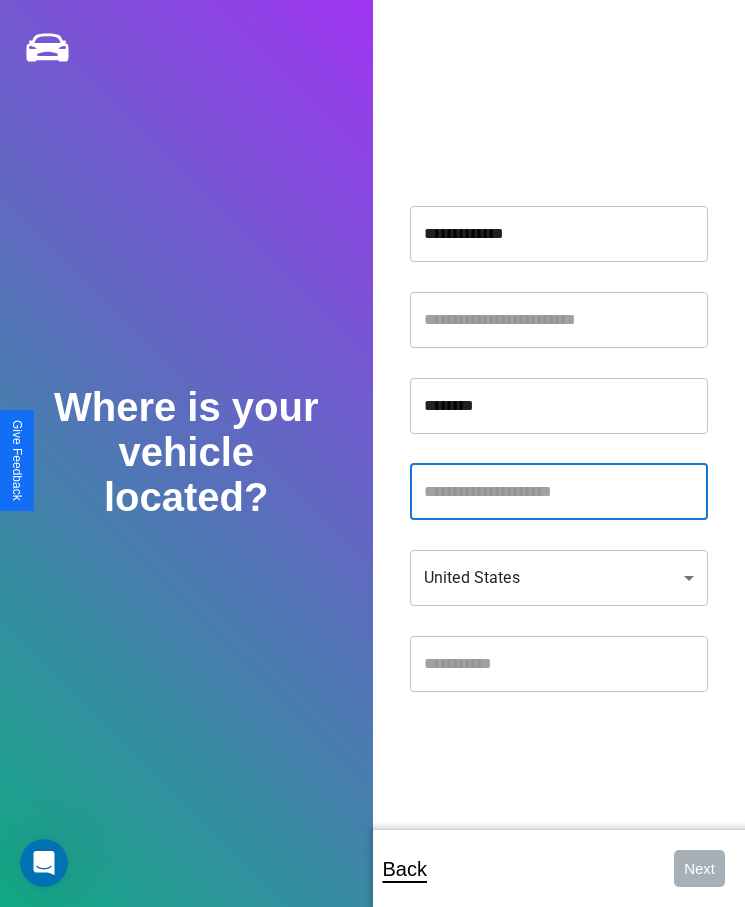 click at bounding box center (559, 492) 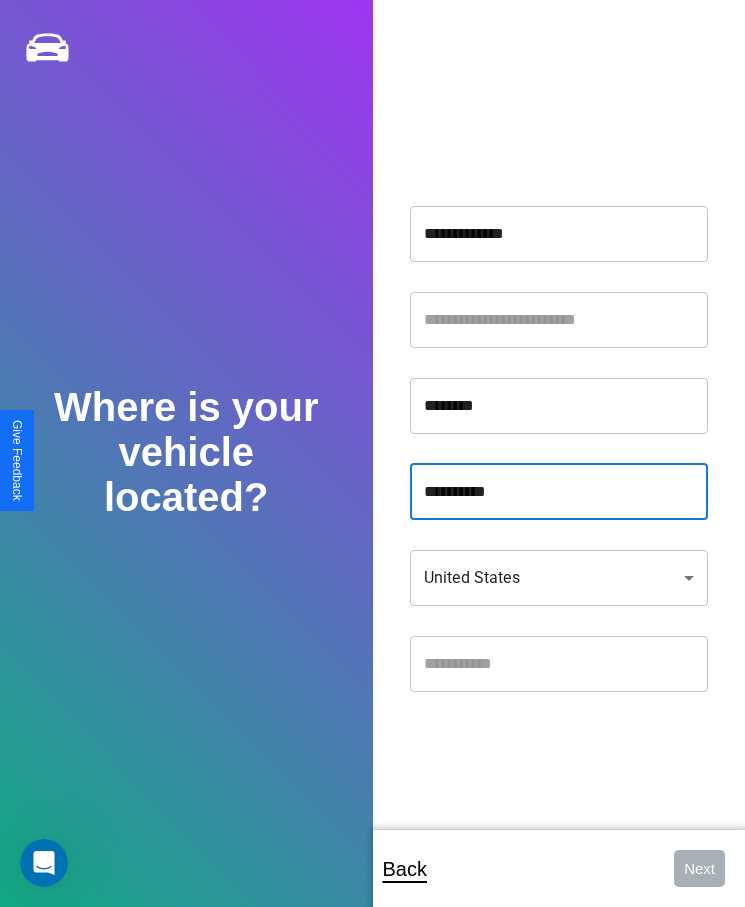 type on "**********" 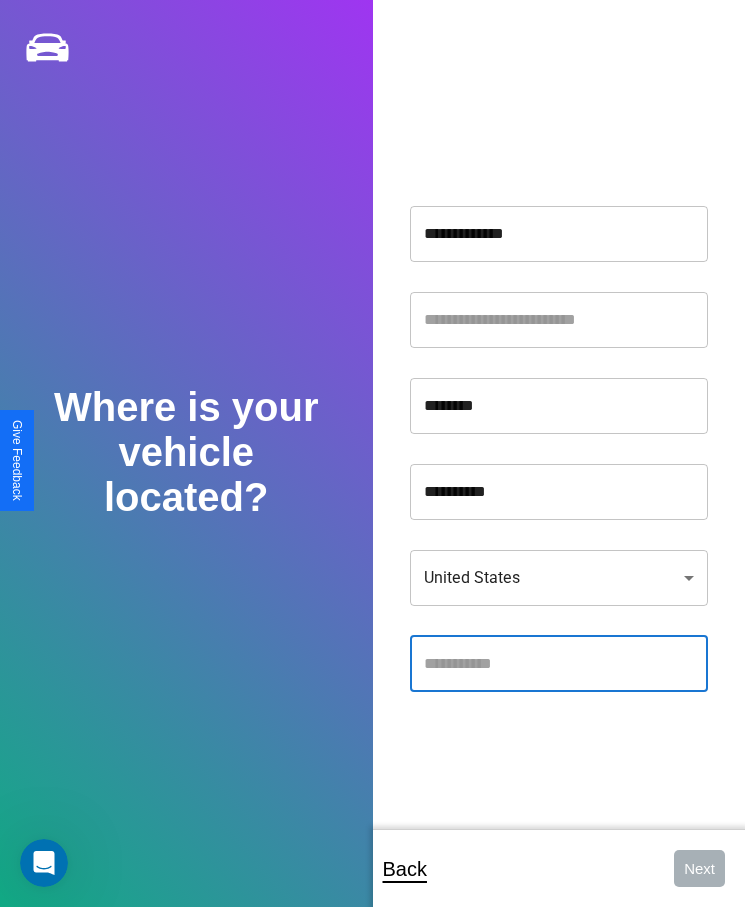 click at bounding box center [559, 664] 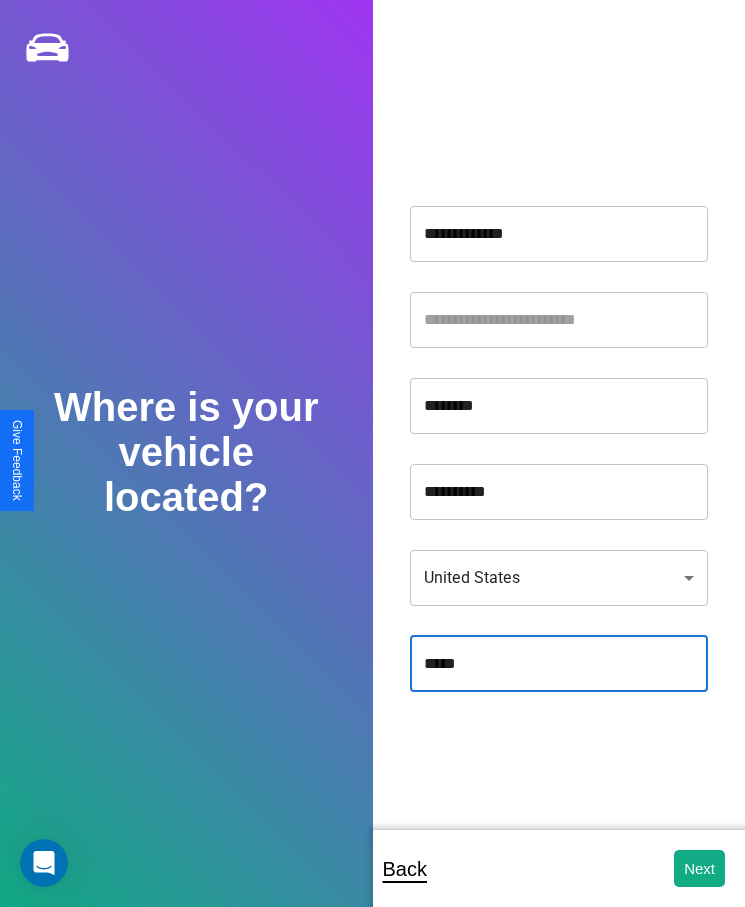type on "*****" 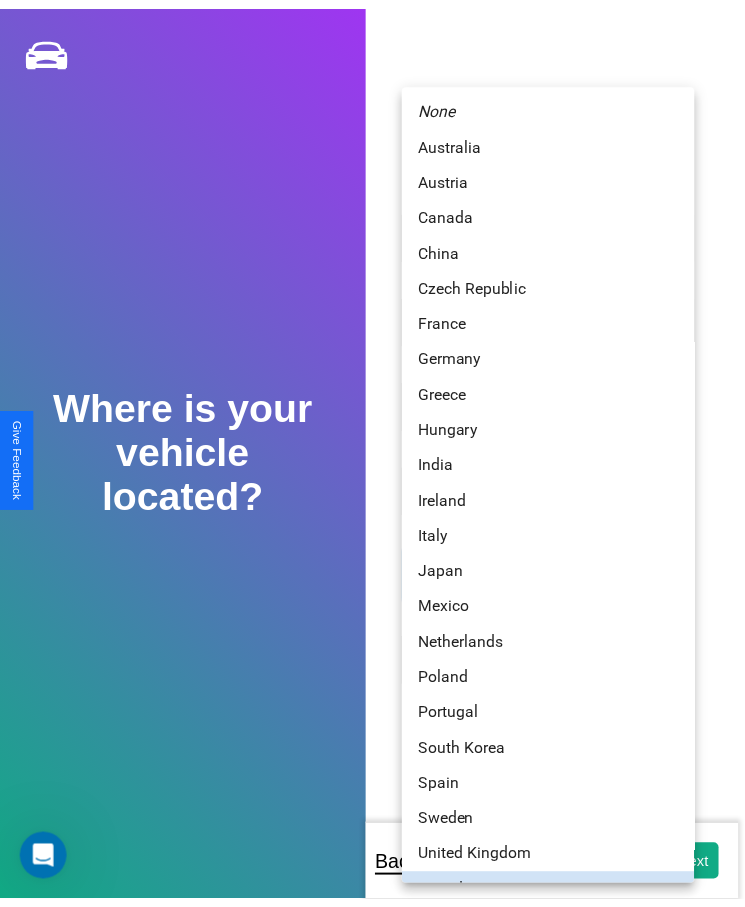 scroll, scrollTop: 25, scrollLeft: 0, axis: vertical 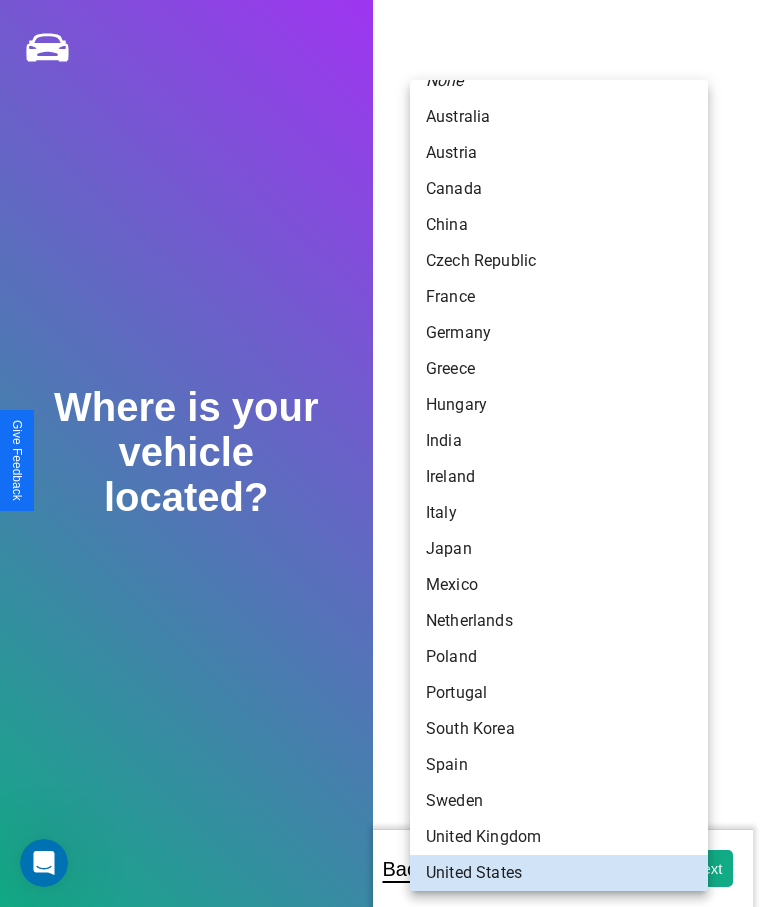 click on "Australia" at bounding box center [559, 117] 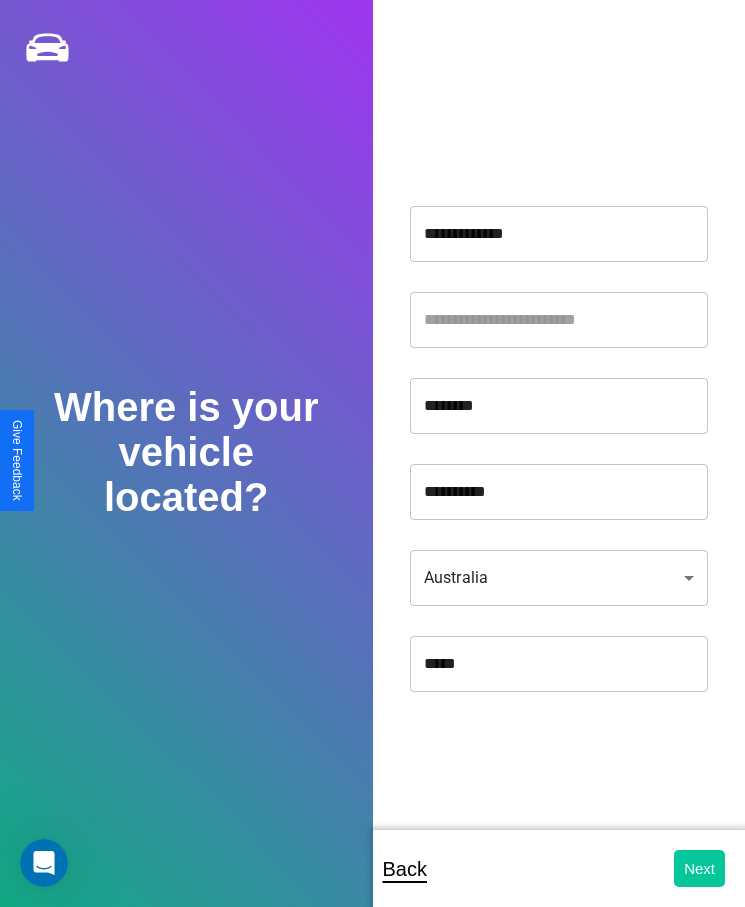click on "Next" at bounding box center (699, 868) 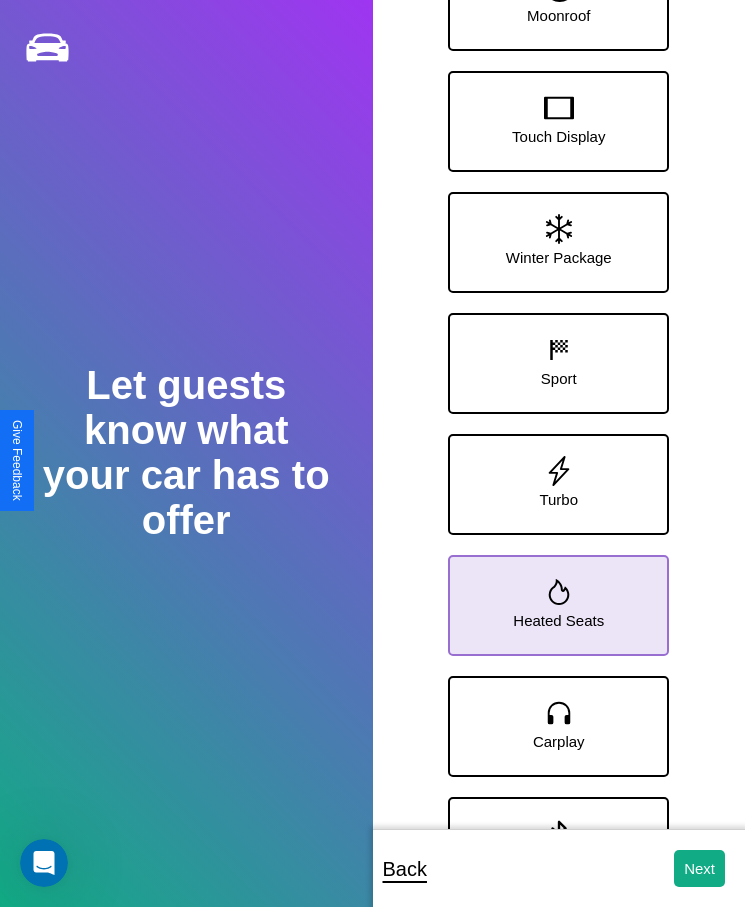 click 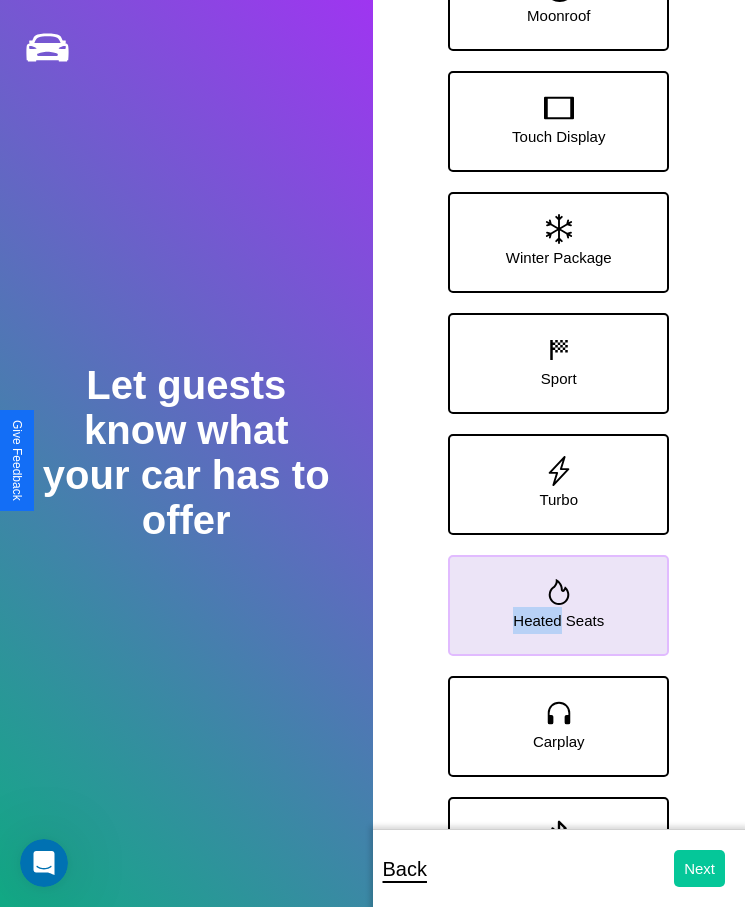 click on "Next" at bounding box center (699, 868) 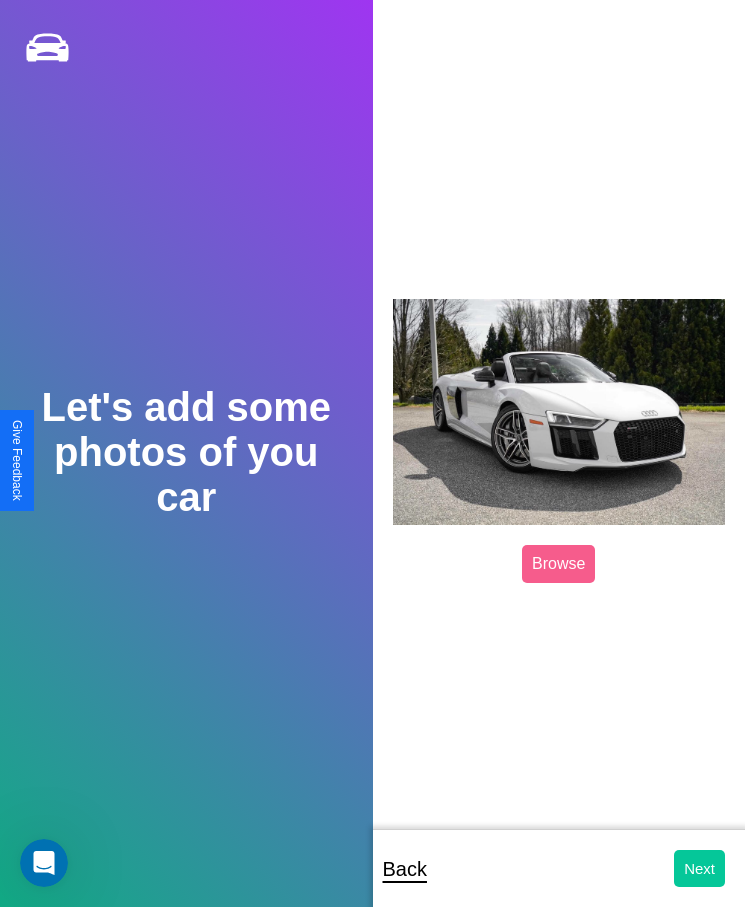click on "Next" at bounding box center [699, 868] 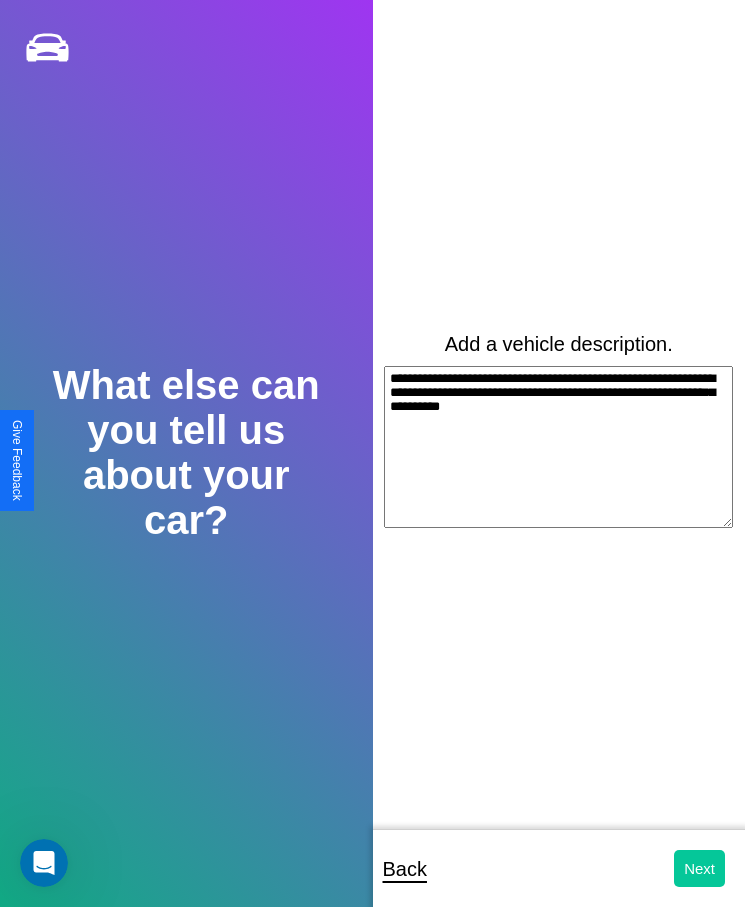 type on "**********" 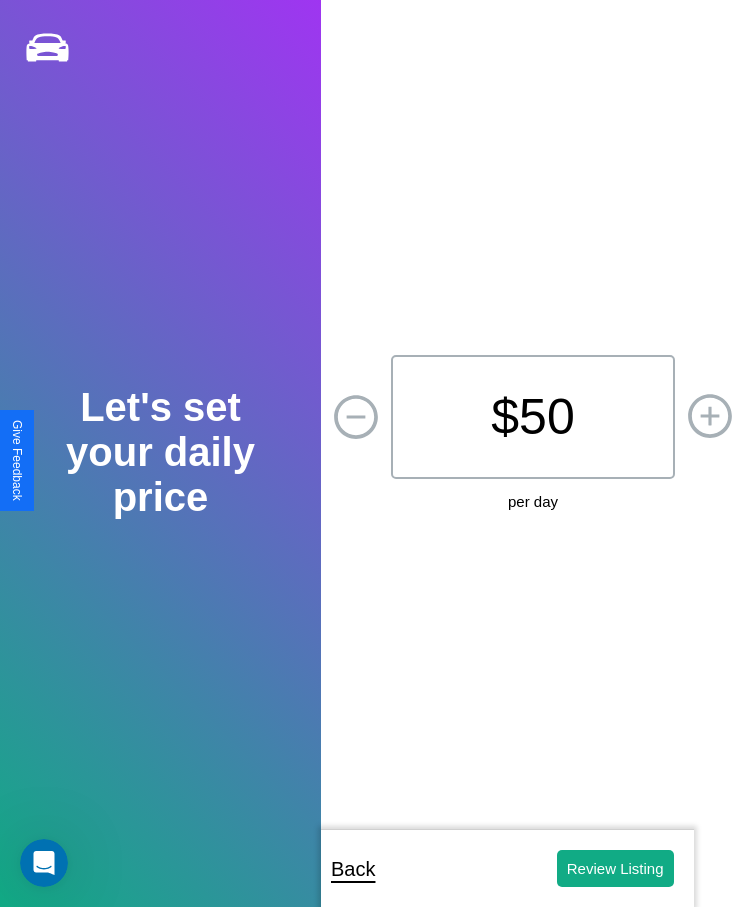 click on "$ 50" at bounding box center [533, 417] 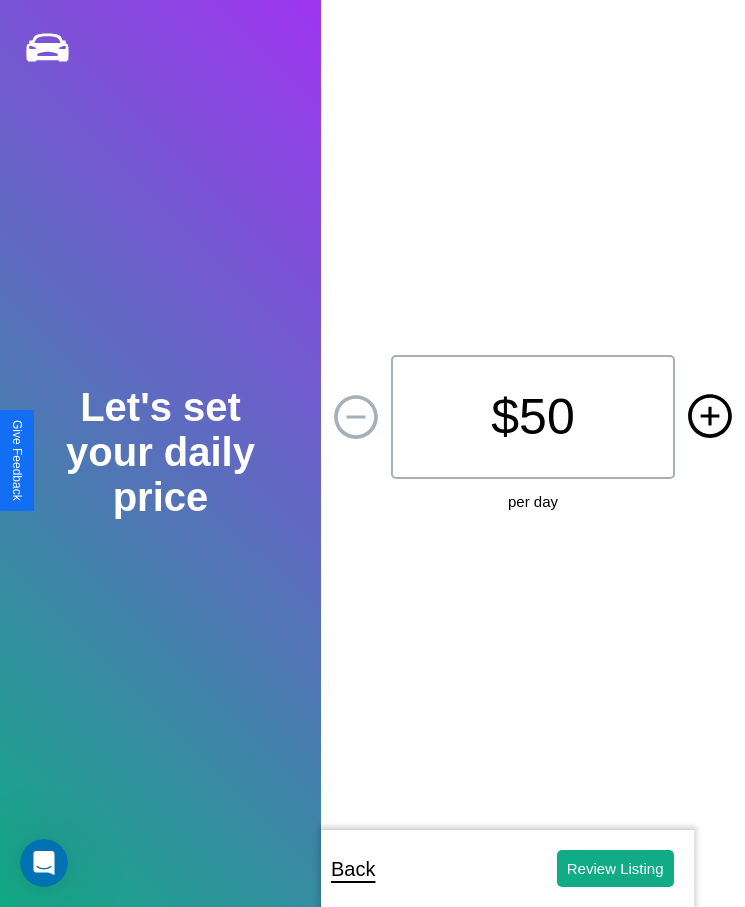 click 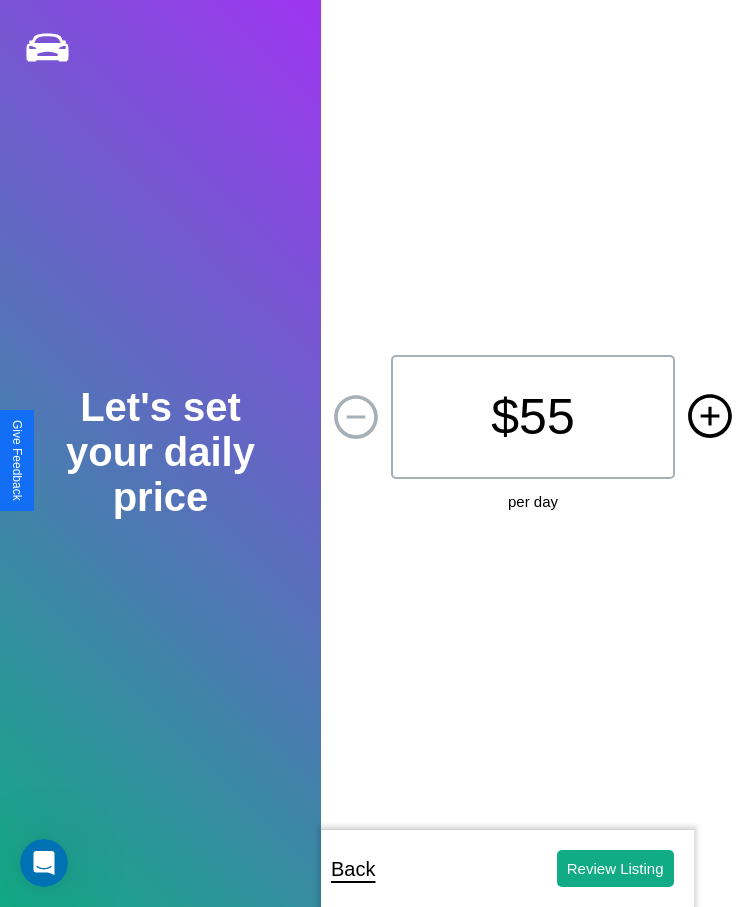 click 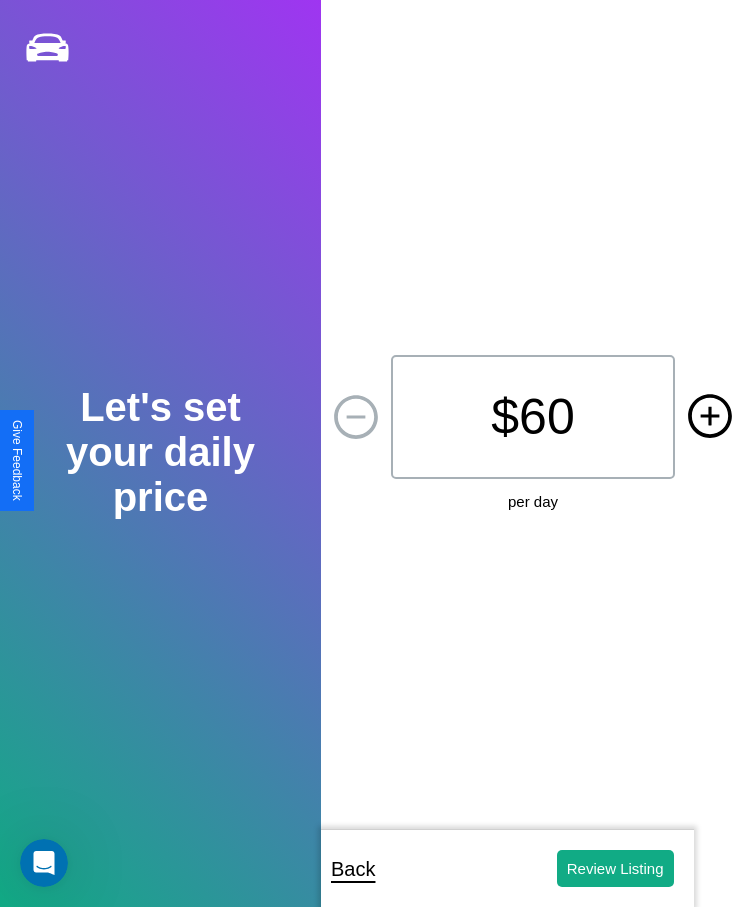 click 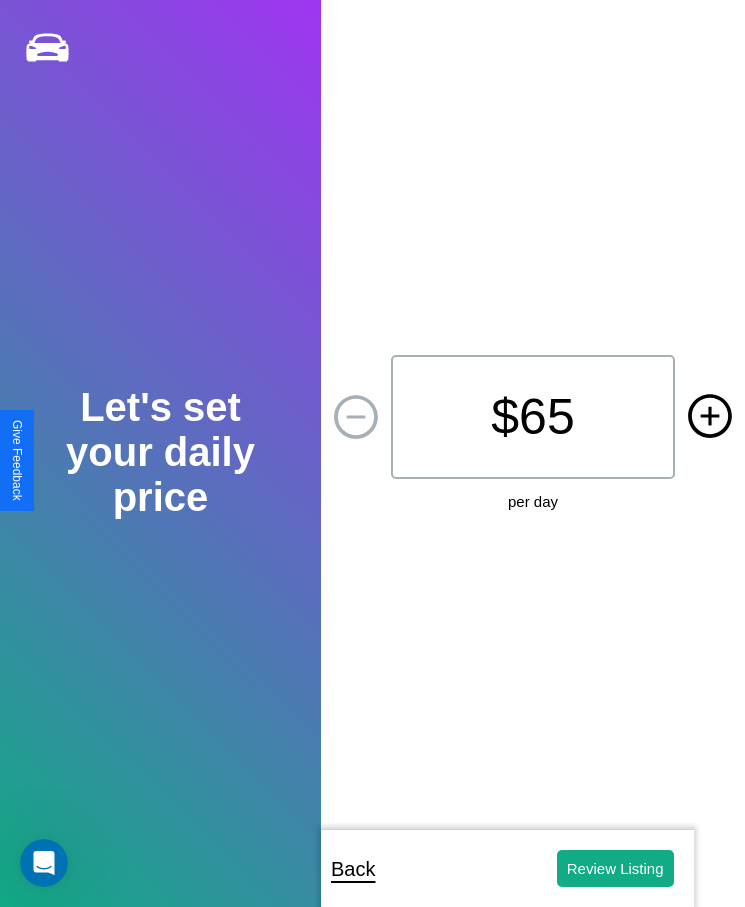 click 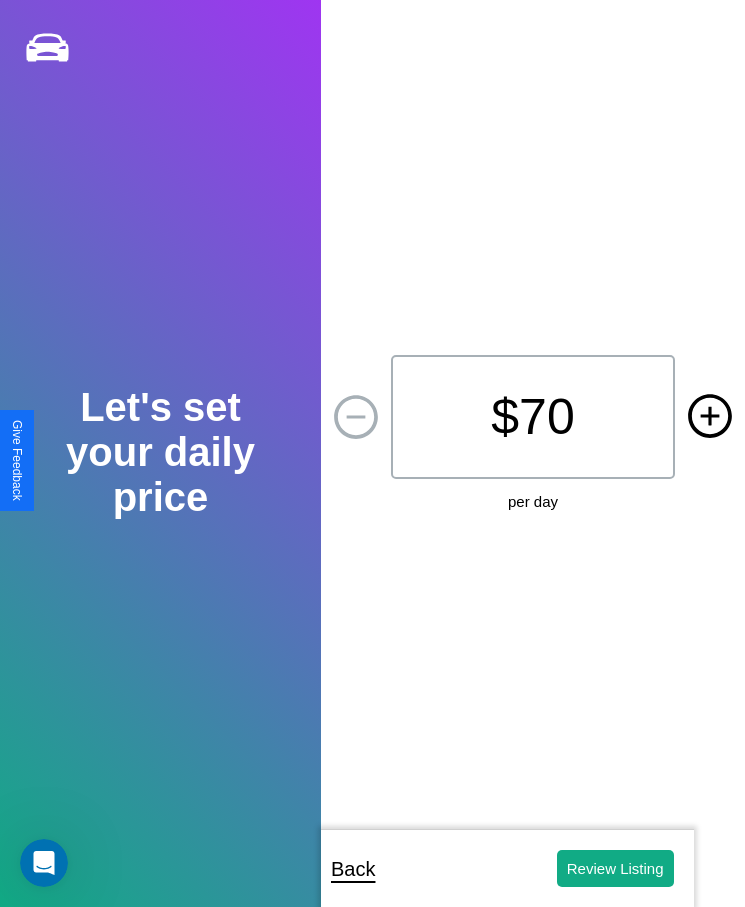 click 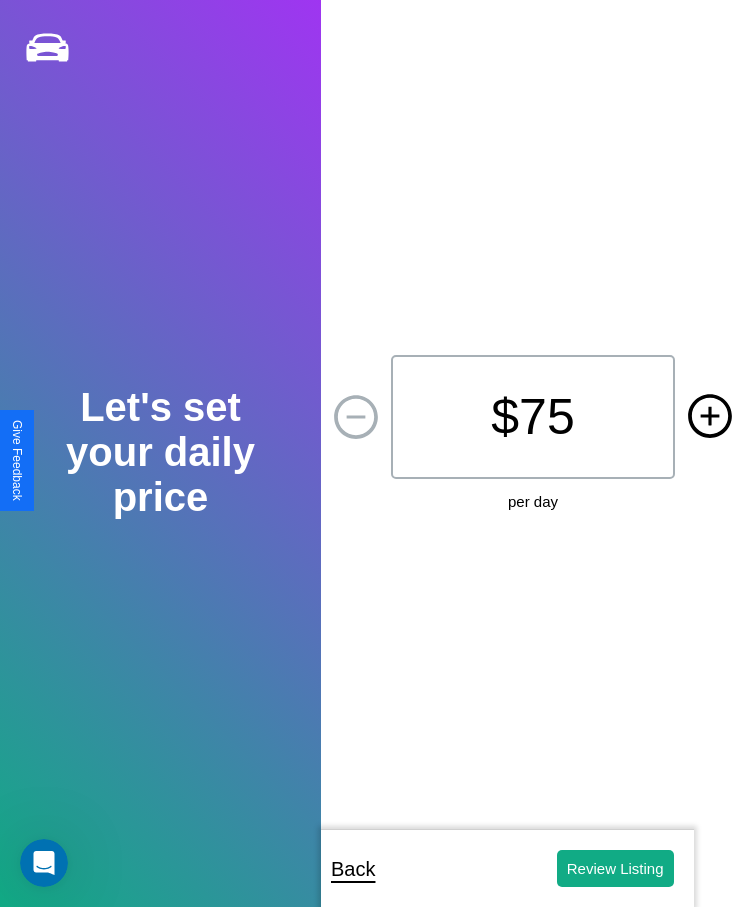click 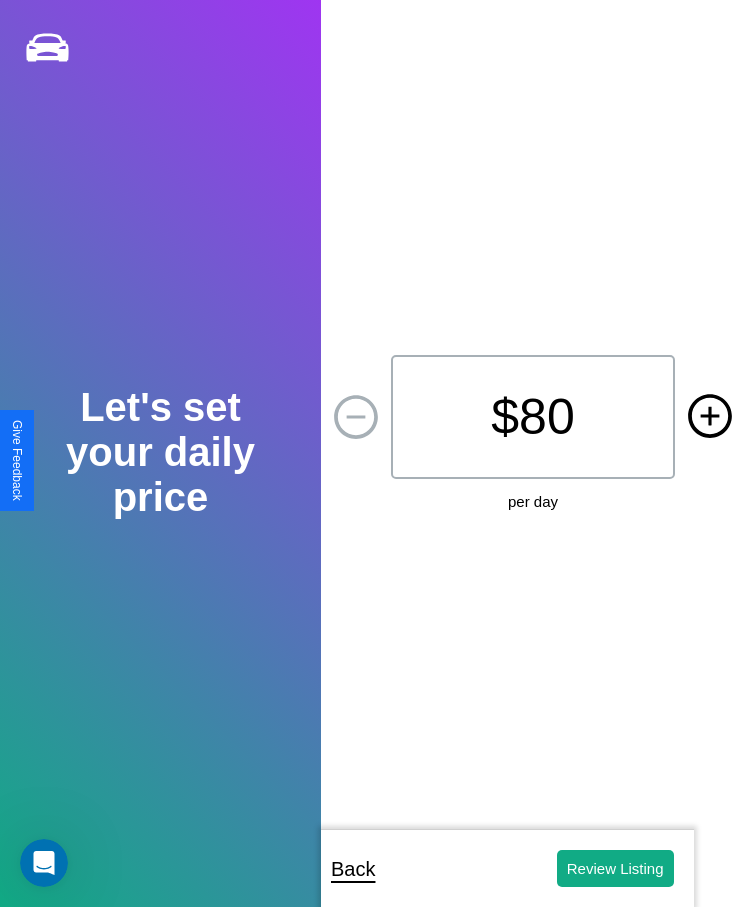 click 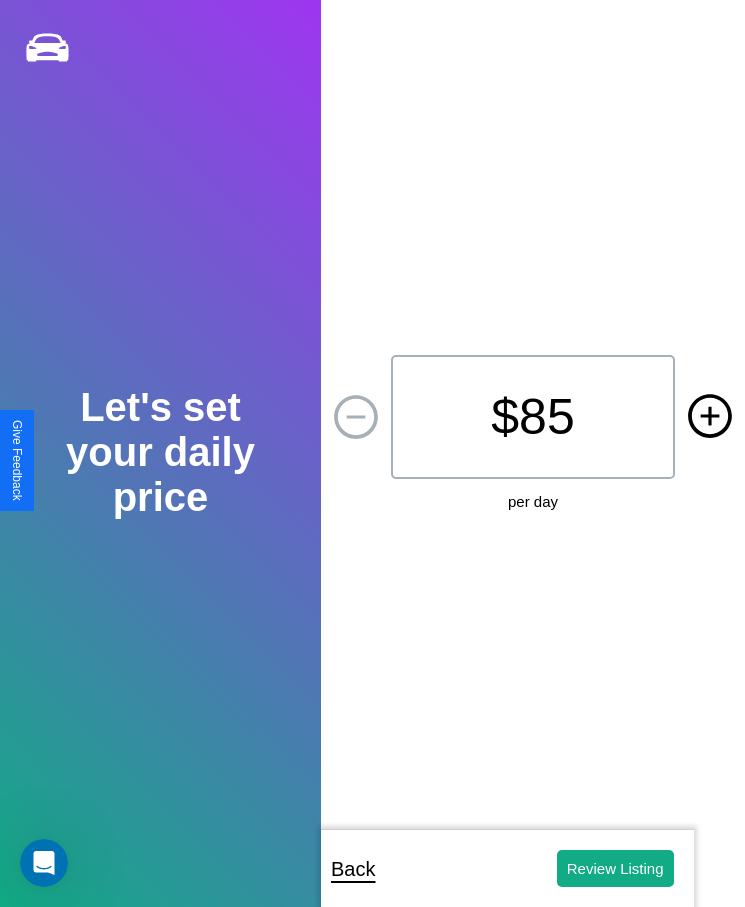 click 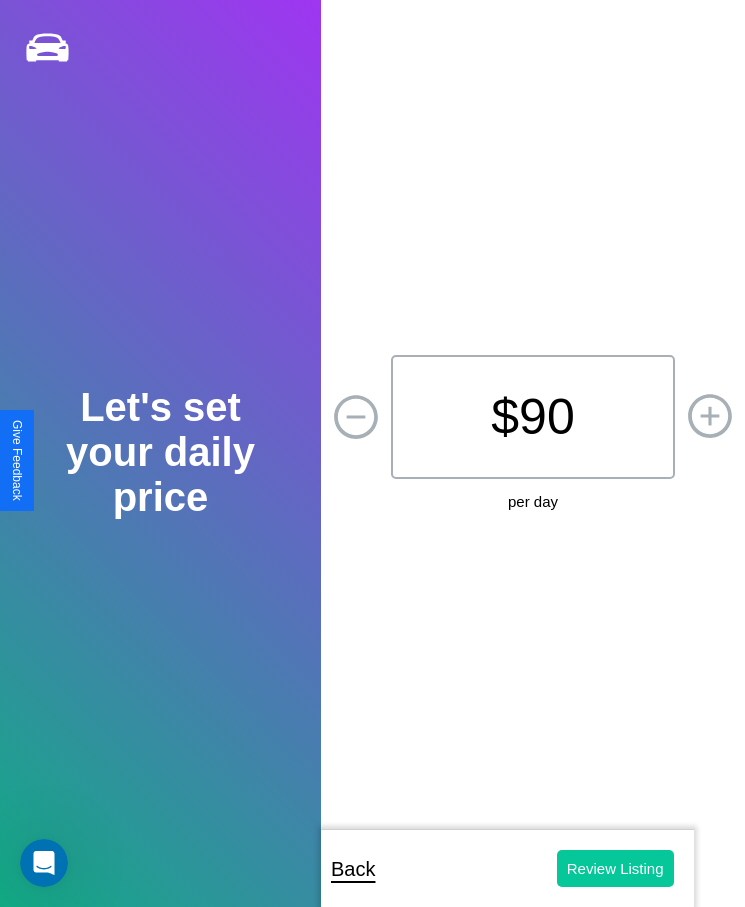 click on "Review Listing" at bounding box center (615, 868) 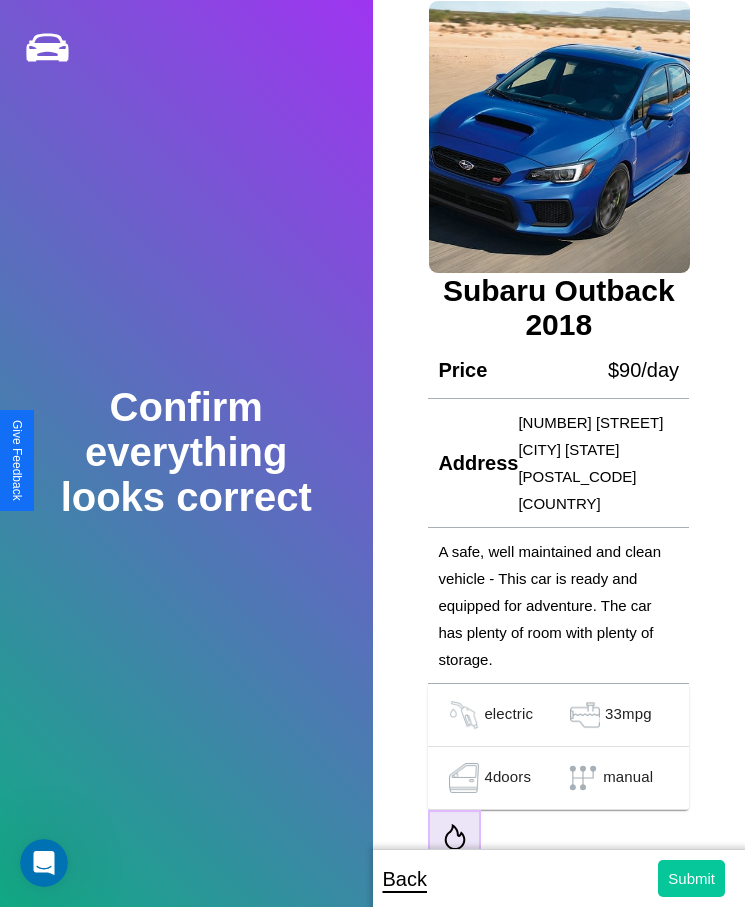 click on "Submit" at bounding box center [691, 878] 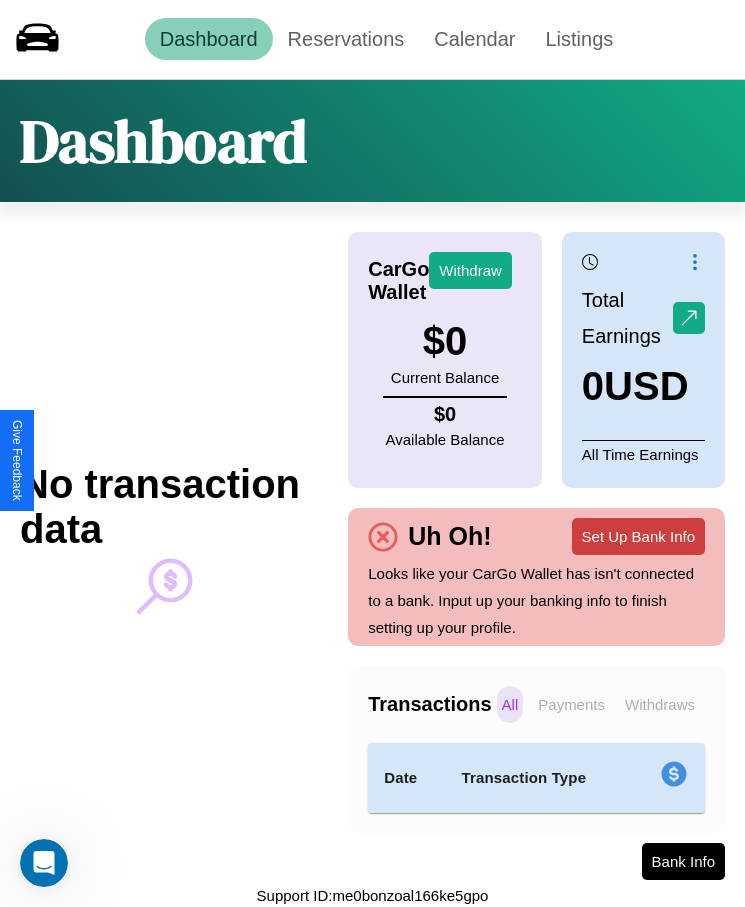 click on "Set Up Bank Info" at bounding box center [638, 536] 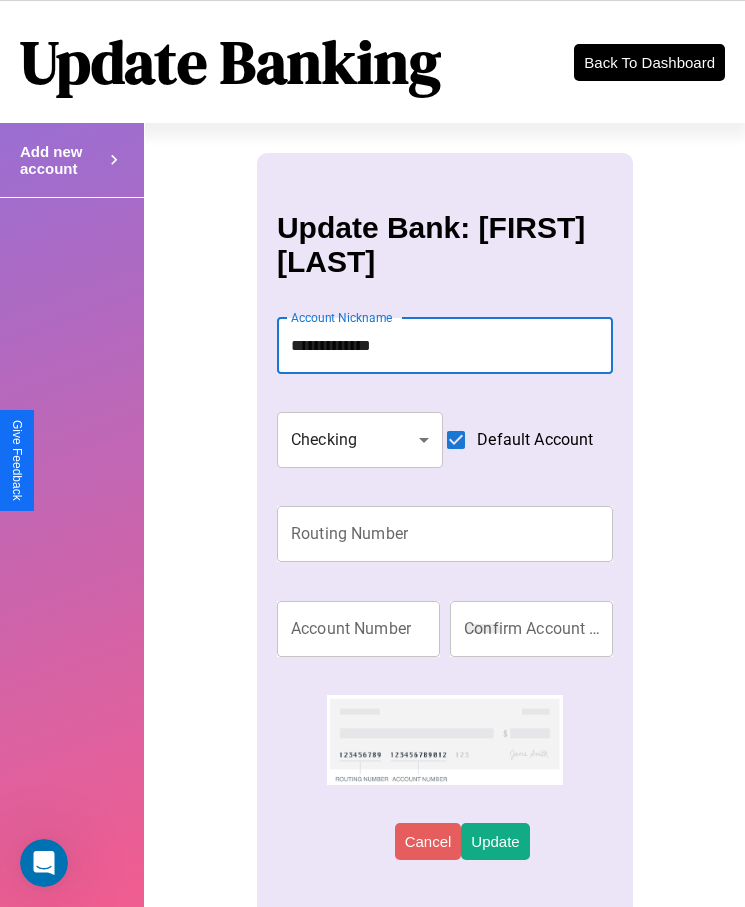 type on "**********" 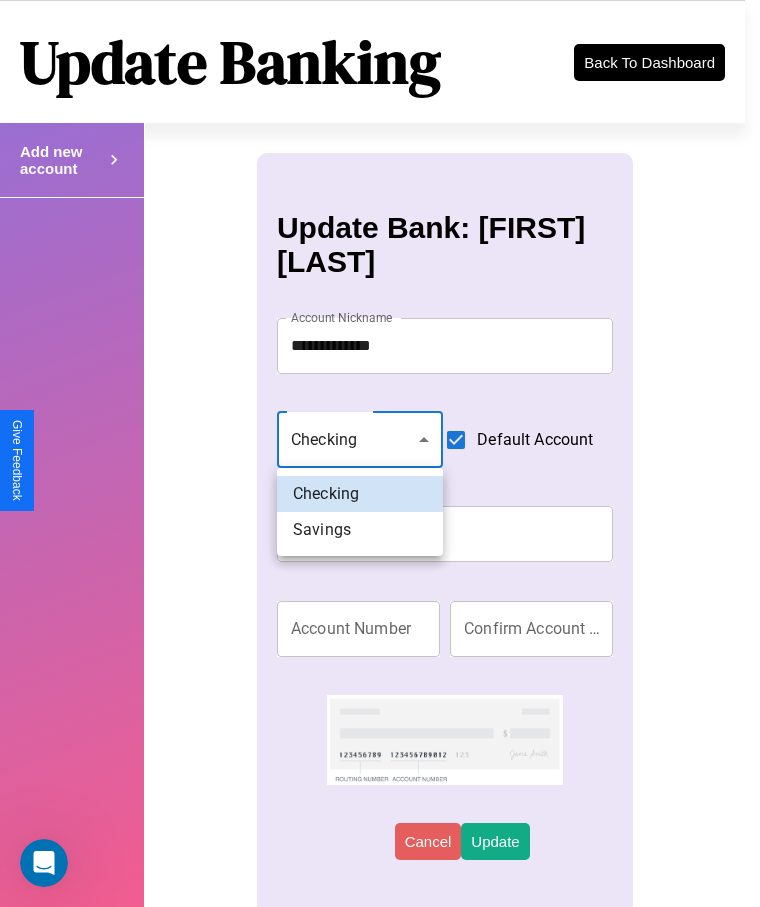 click at bounding box center [380, 453] 